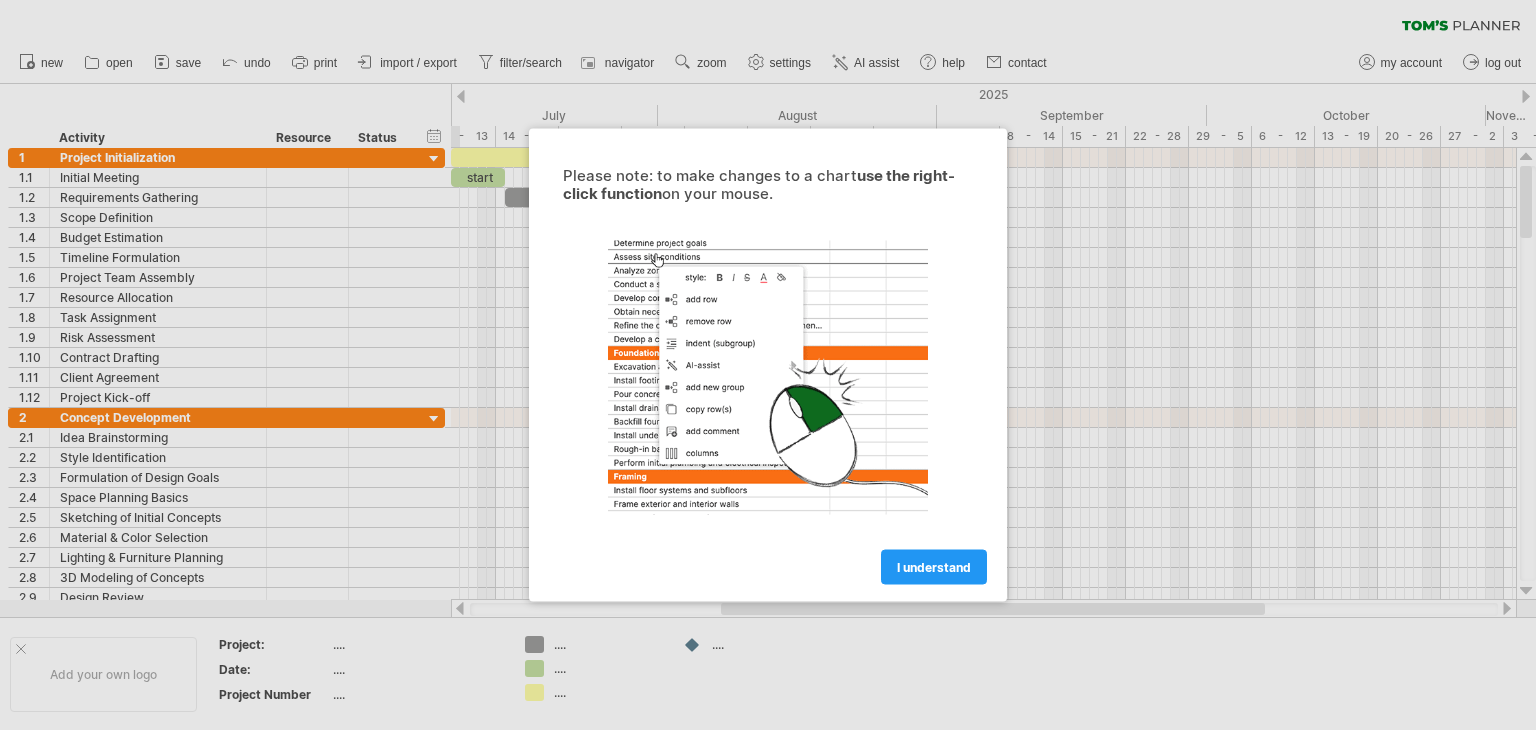 scroll, scrollTop: 0, scrollLeft: 0, axis: both 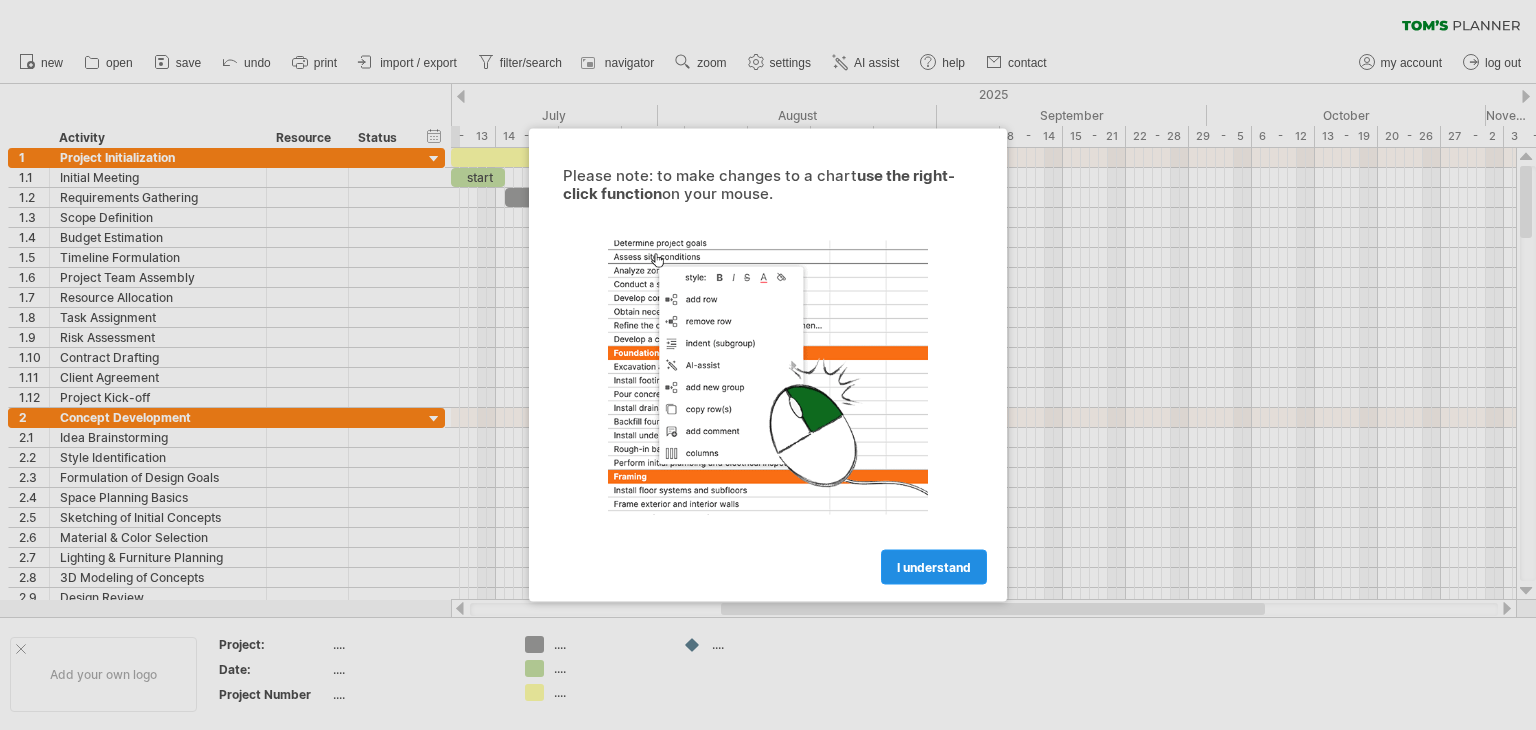 click on "I understand" at bounding box center [934, 567] 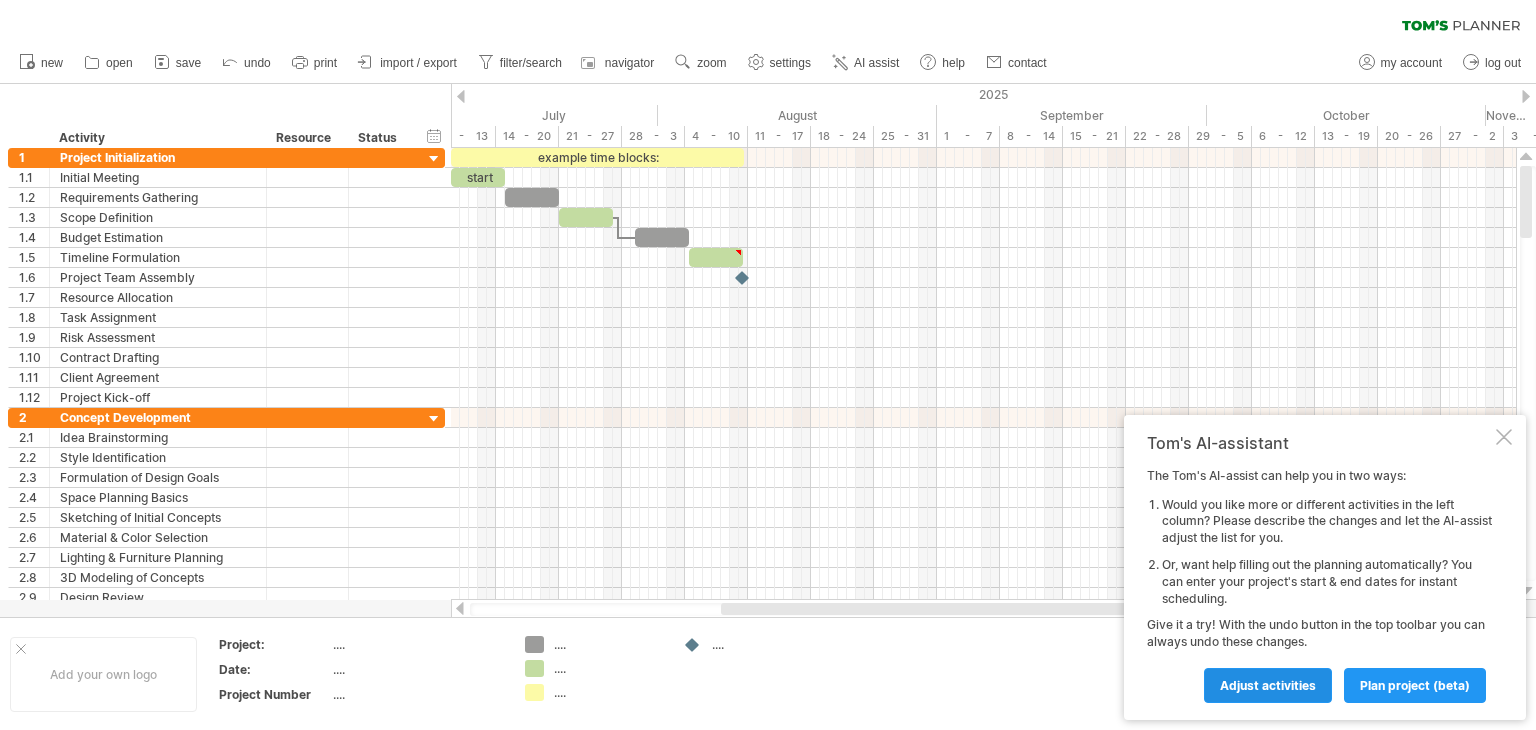 click on "Adjust activities" at bounding box center [1268, 685] 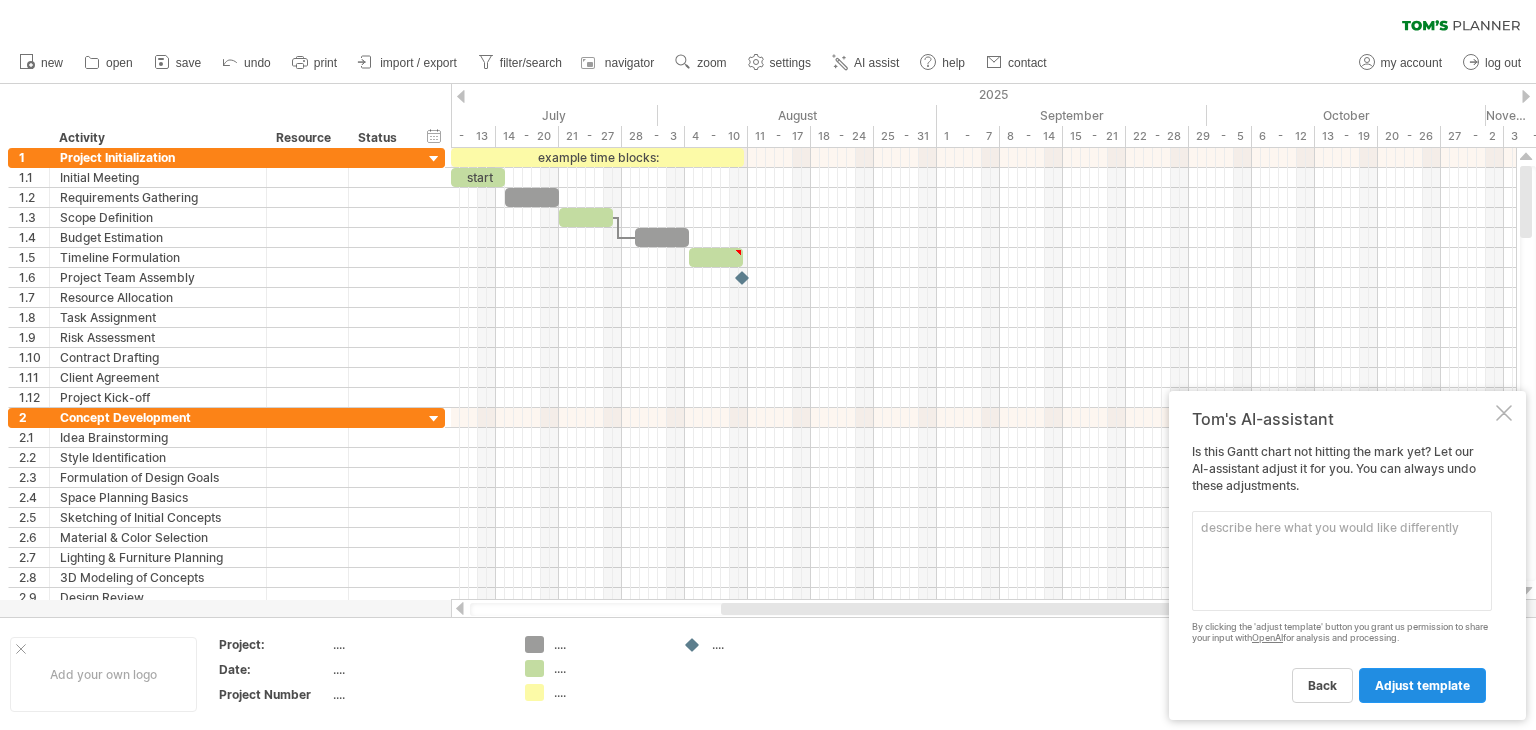 click on "adjust template" at bounding box center (1322, 685) 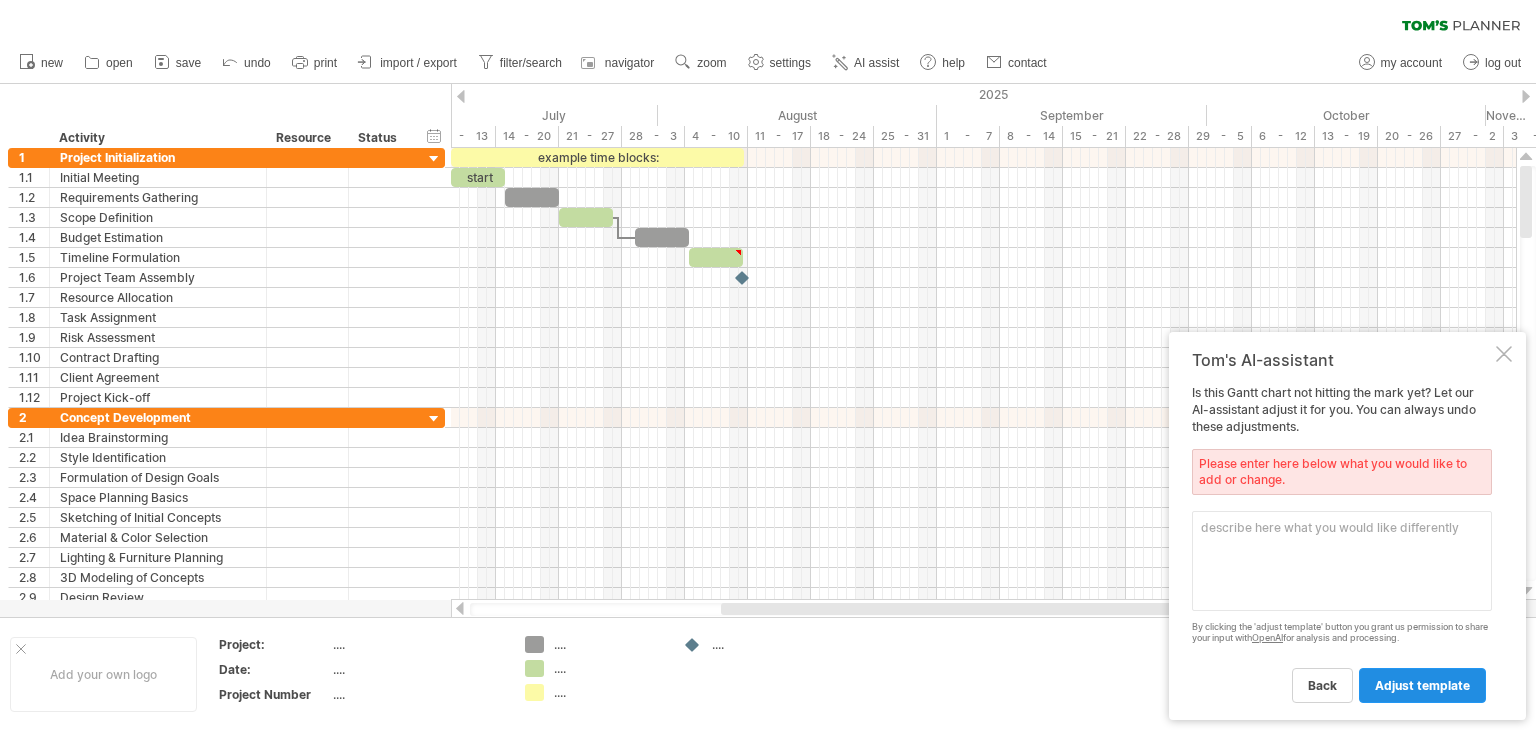 click on "adjust template" at bounding box center (1322, 685) 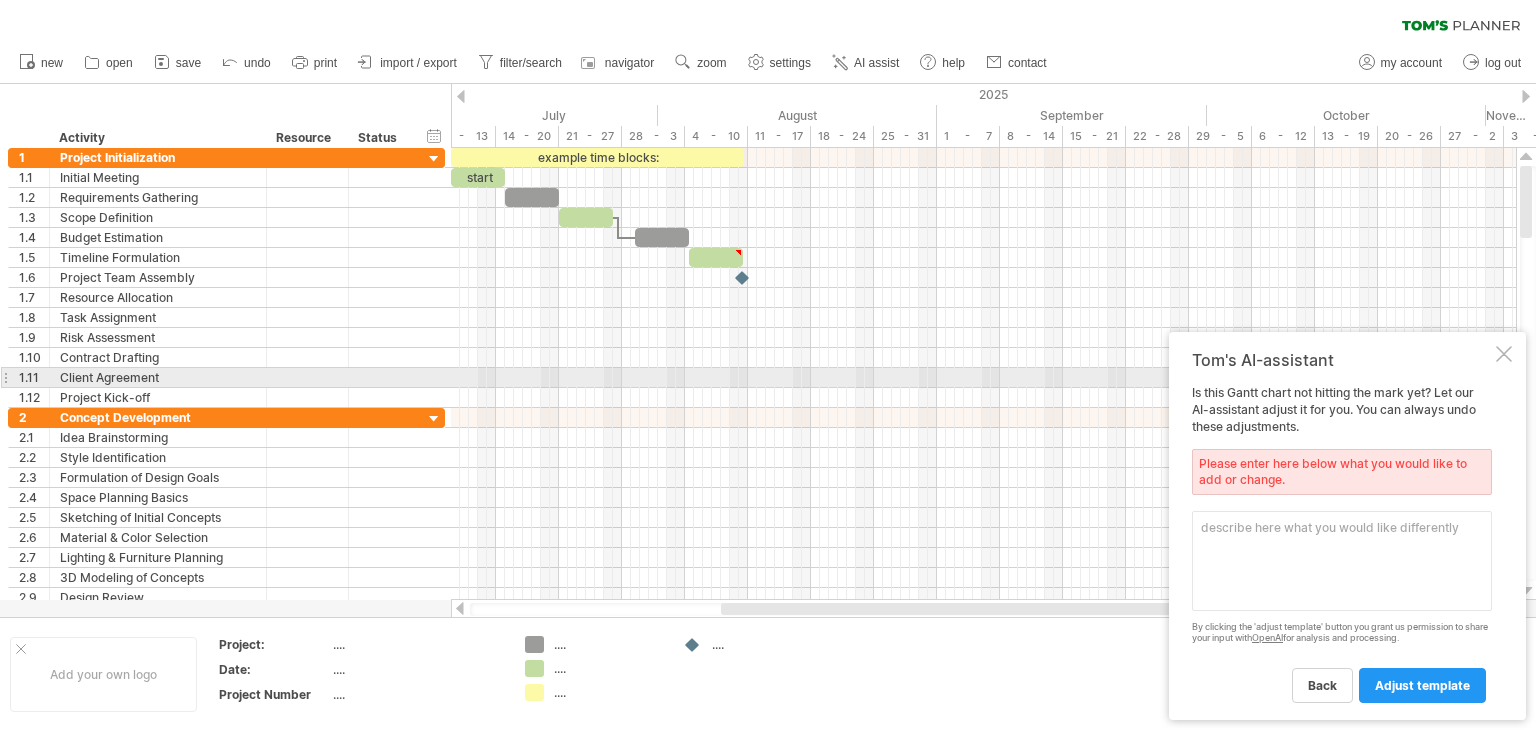 drag, startPoint x: 1484, startPoint y: 375, endPoint x: 1496, endPoint y: 361, distance: 18.439089 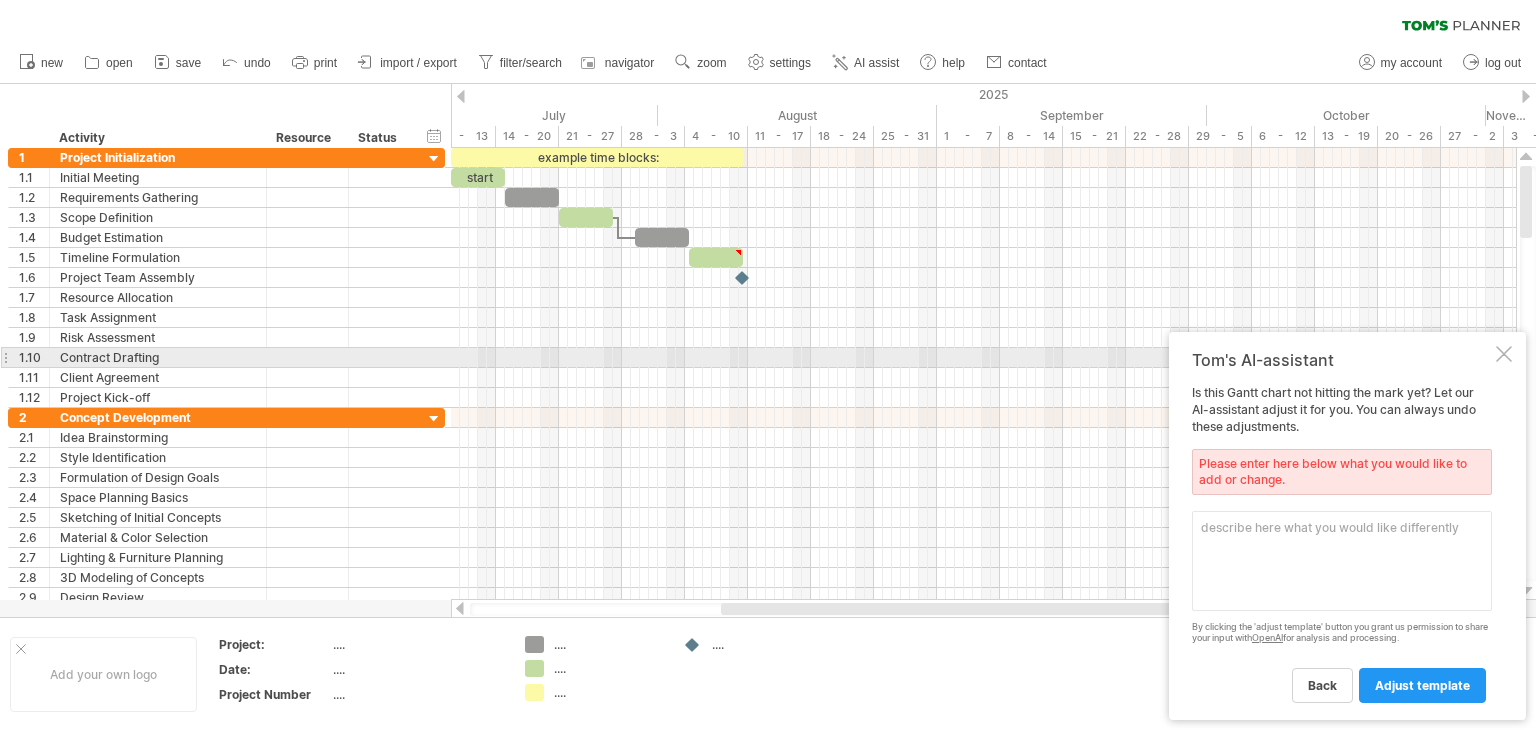click at bounding box center (1504, 354) 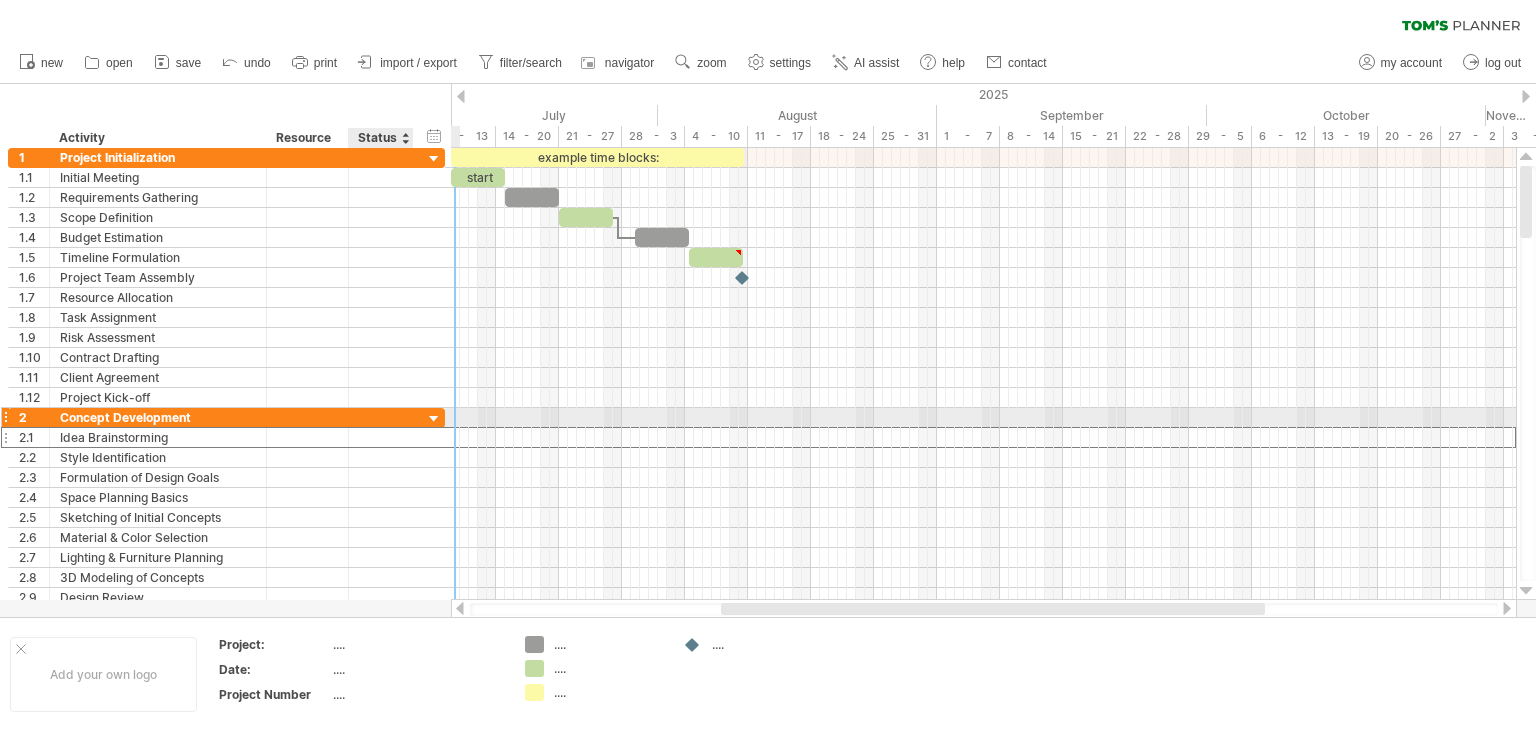 click at bounding box center [381, 437] 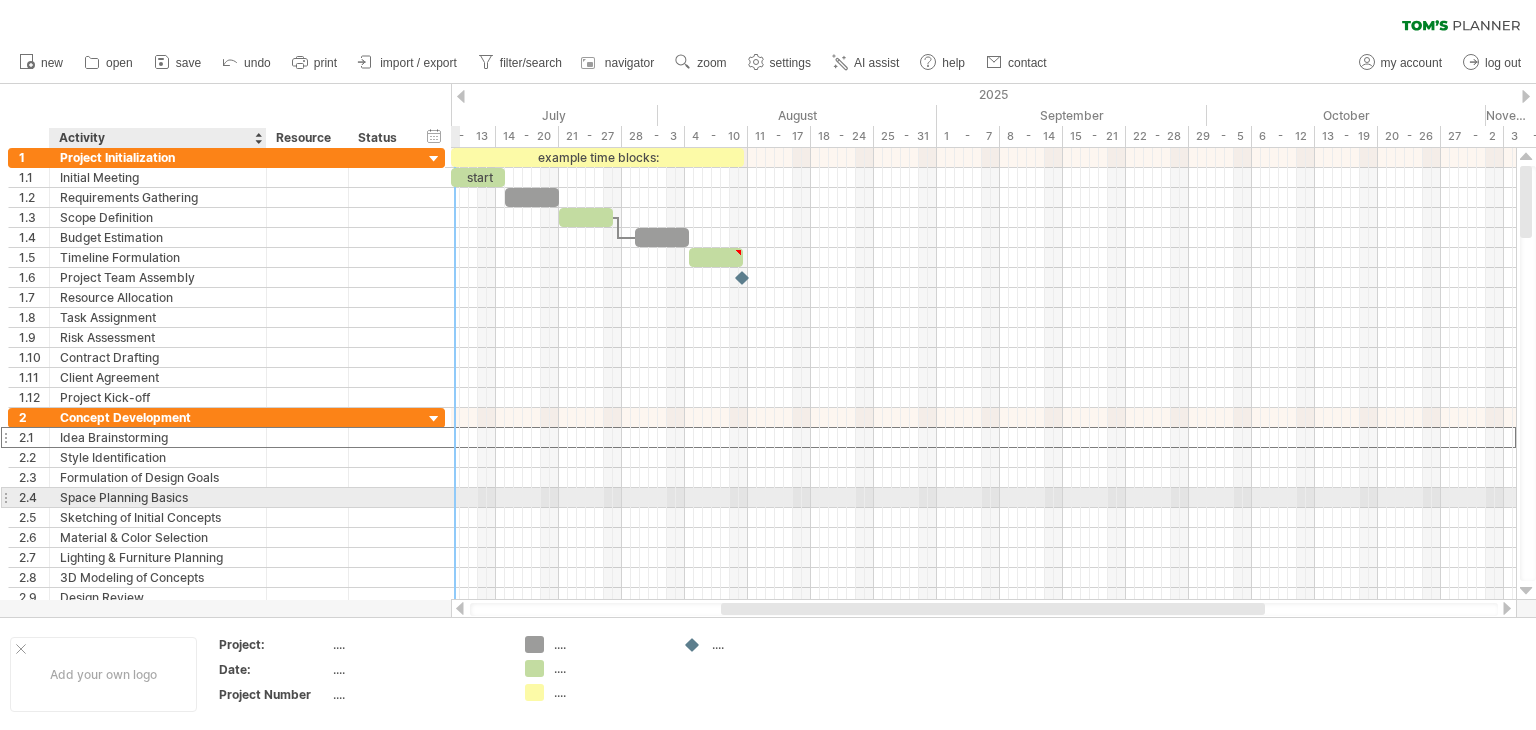 click on "**********" at bounding box center [226, 498] 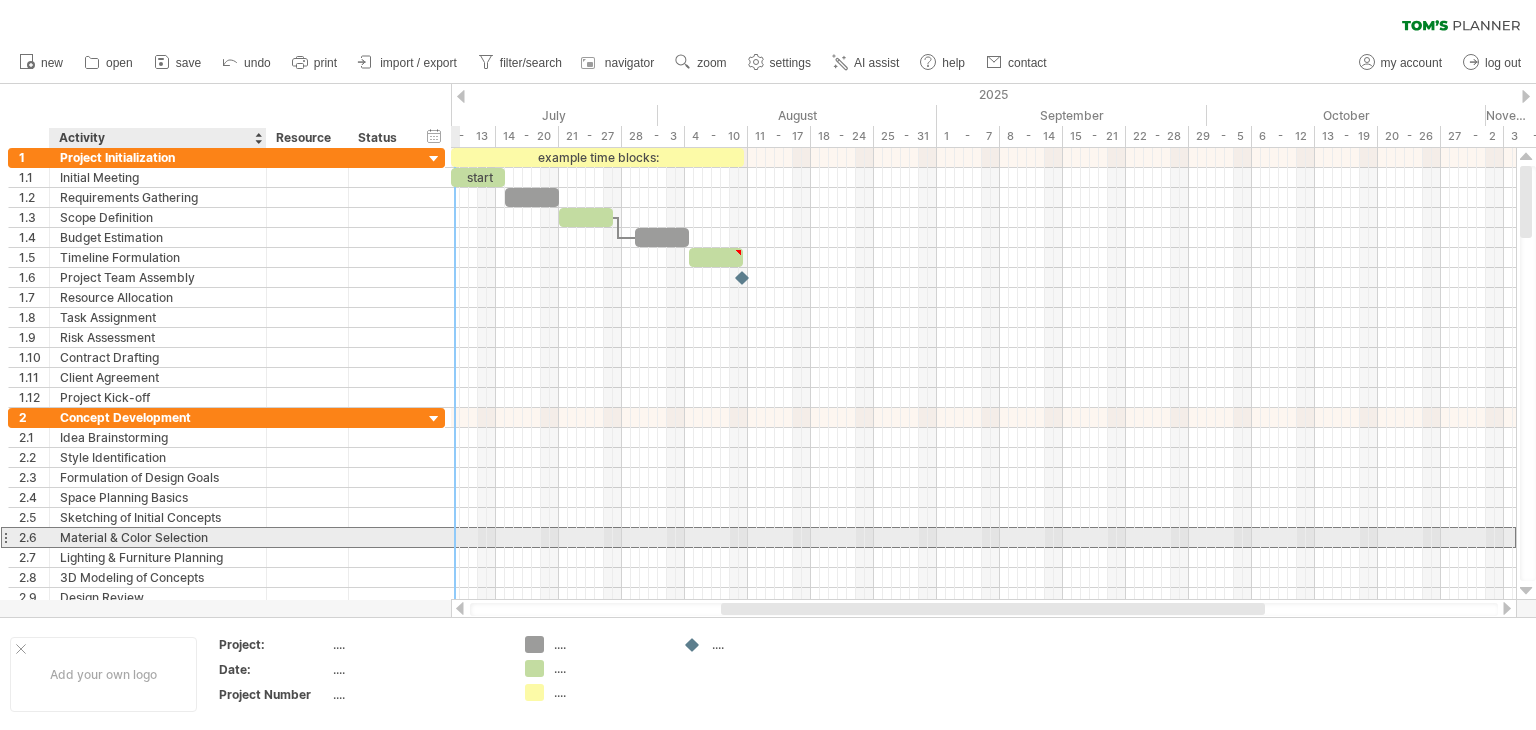 click on "Material & Color Selection" at bounding box center [158, 537] 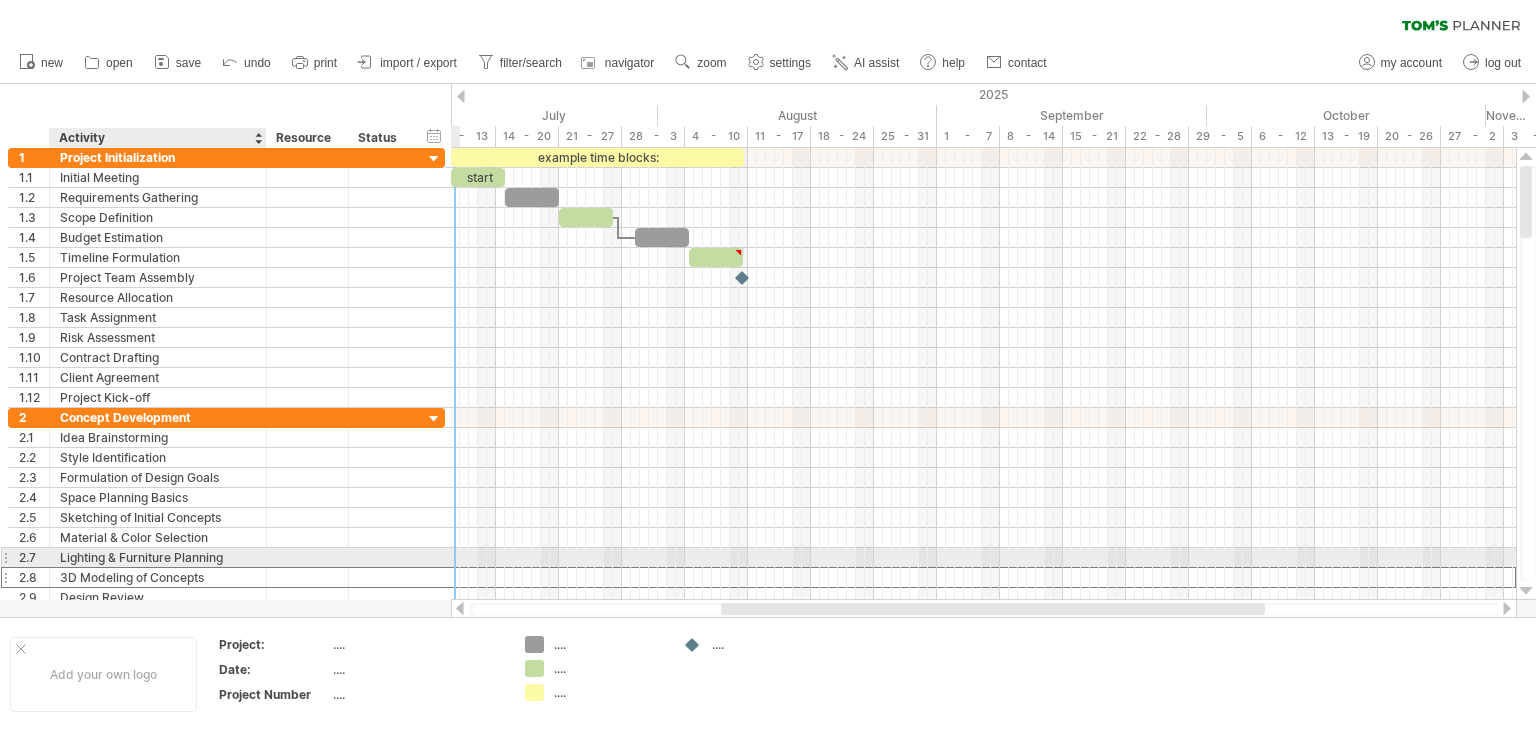 click on "3D Modeling of Concepts" at bounding box center (158, 577) 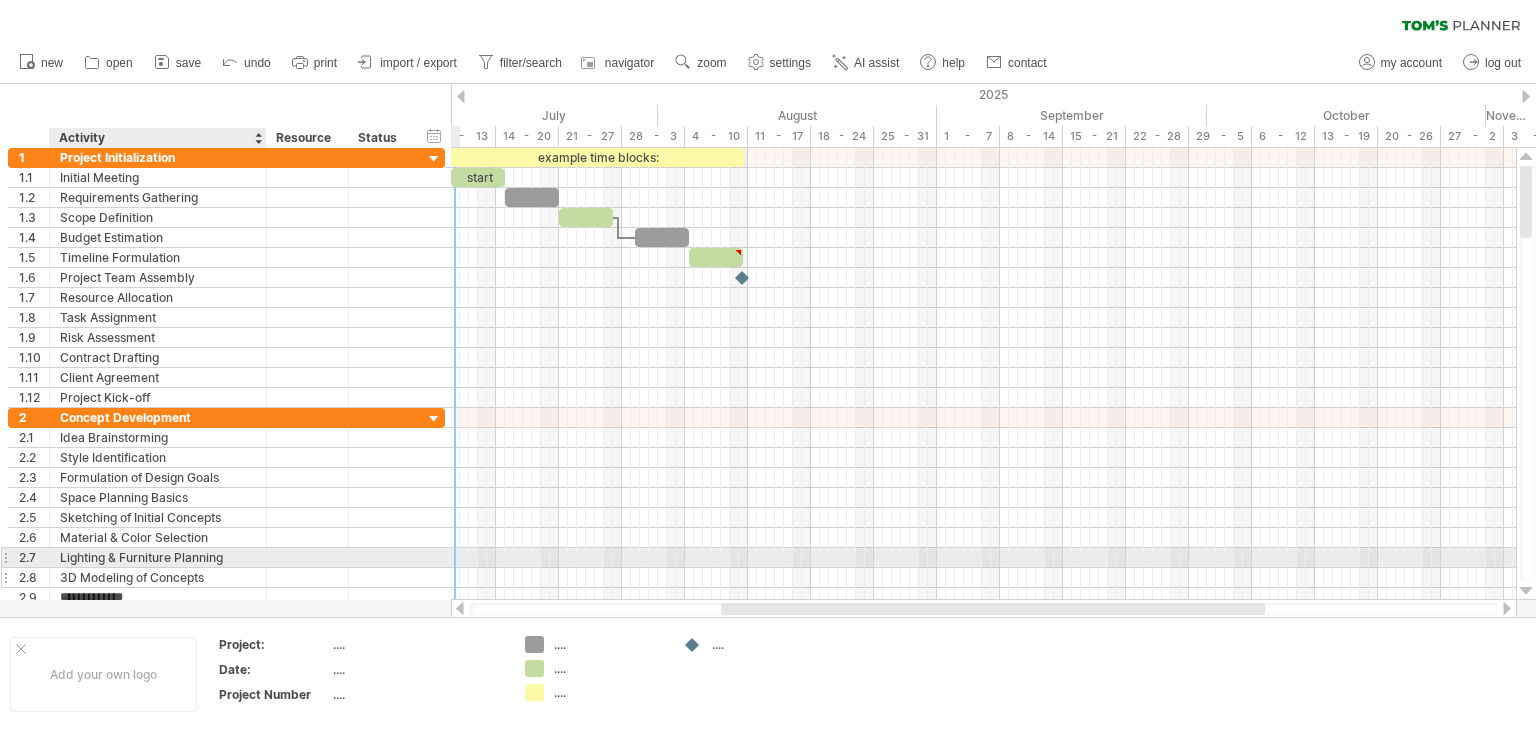 scroll, scrollTop: 0, scrollLeft: 0, axis: both 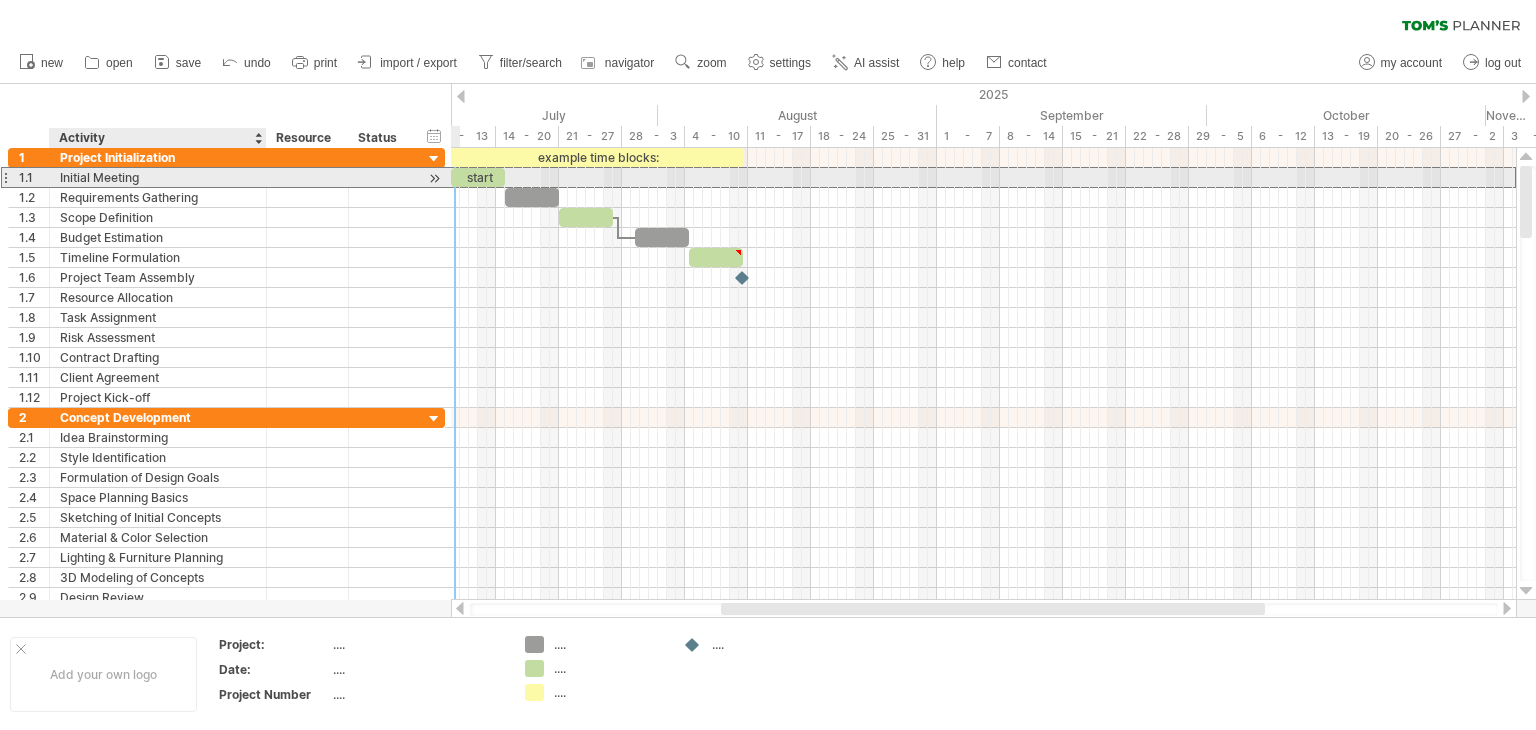 click on "Initial Meeting" at bounding box center [158, 177] 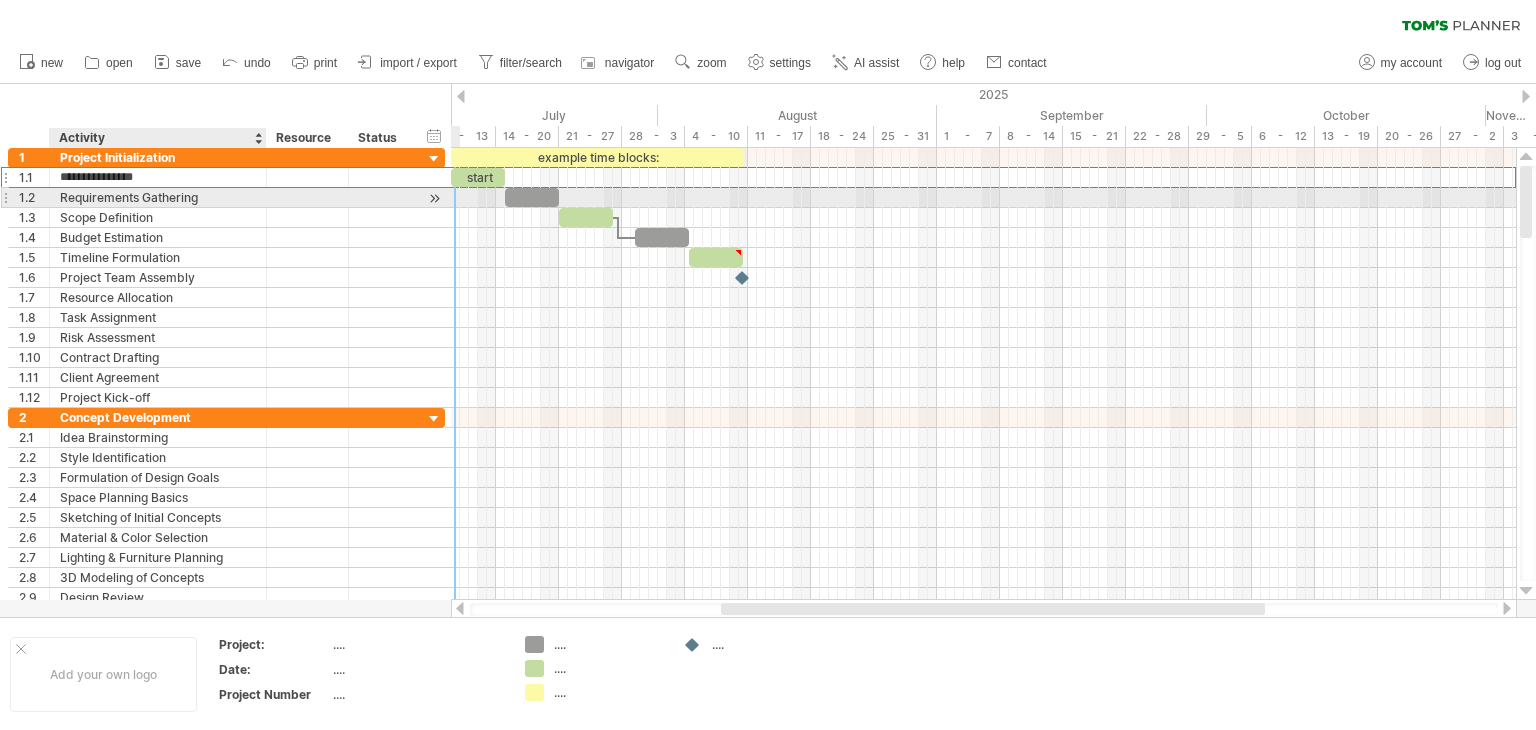 click on "Requirements Gathering" at bounding box center (158, 197) 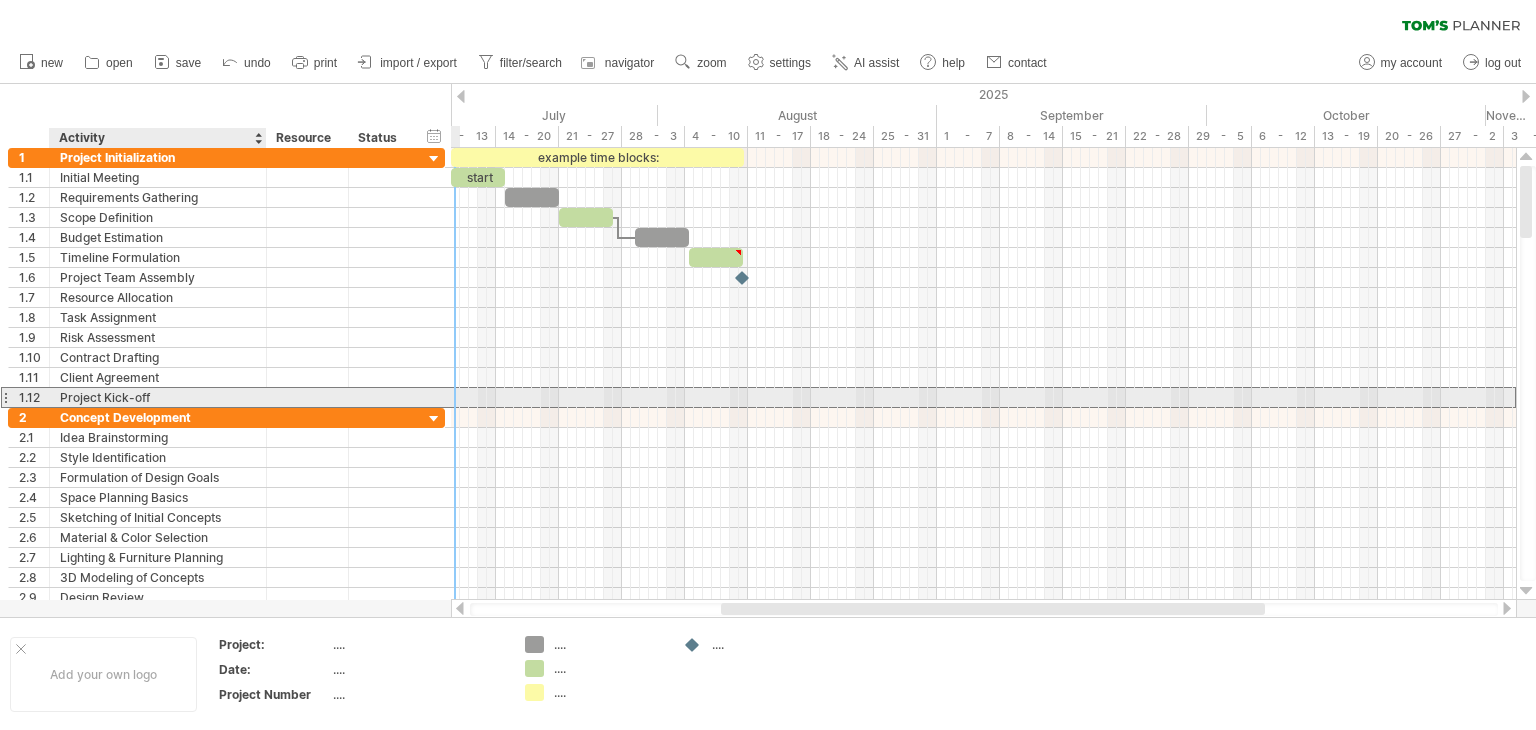 click on "Project Kick-off" at bounding box center [158, 397] 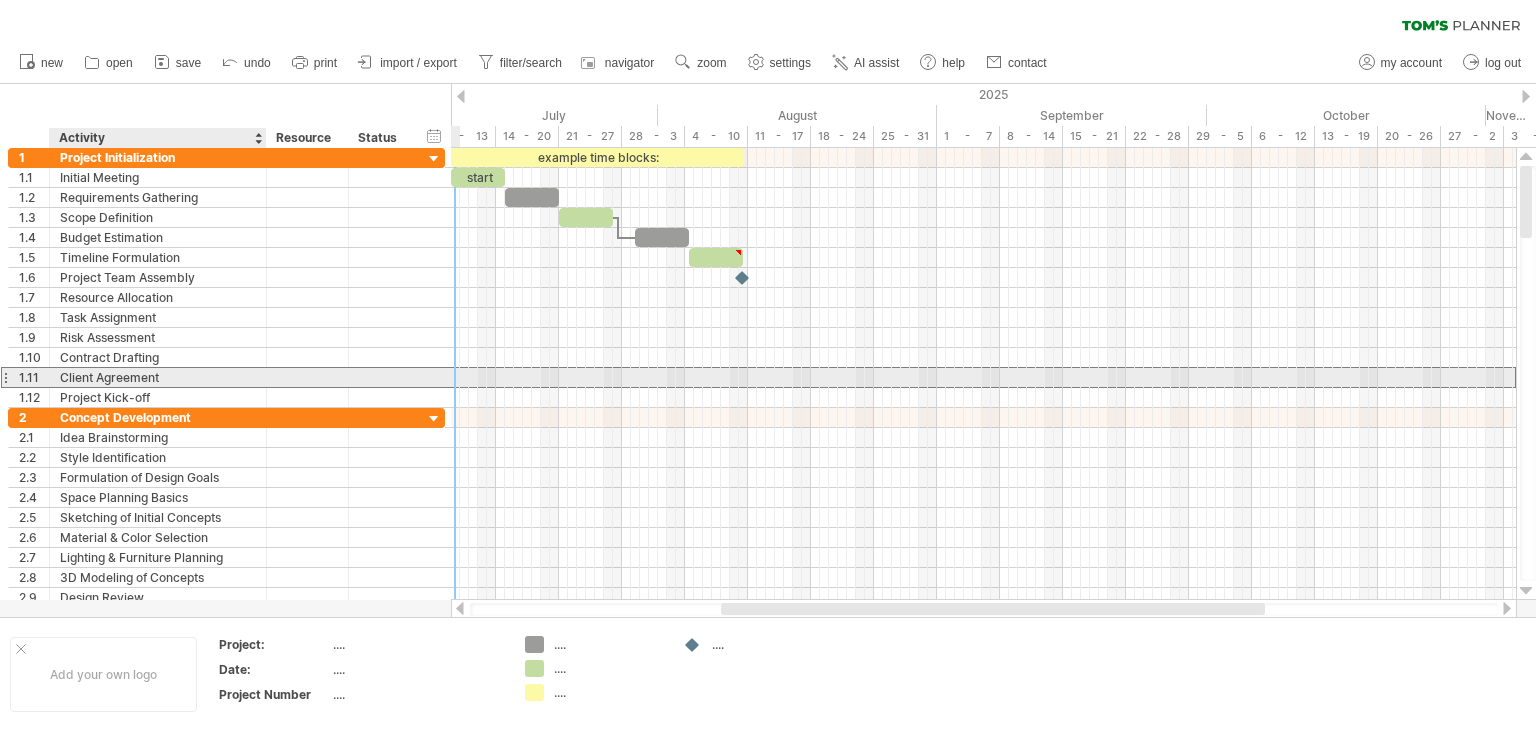 click on "Client Agreement" at bounding box center (158, 377) 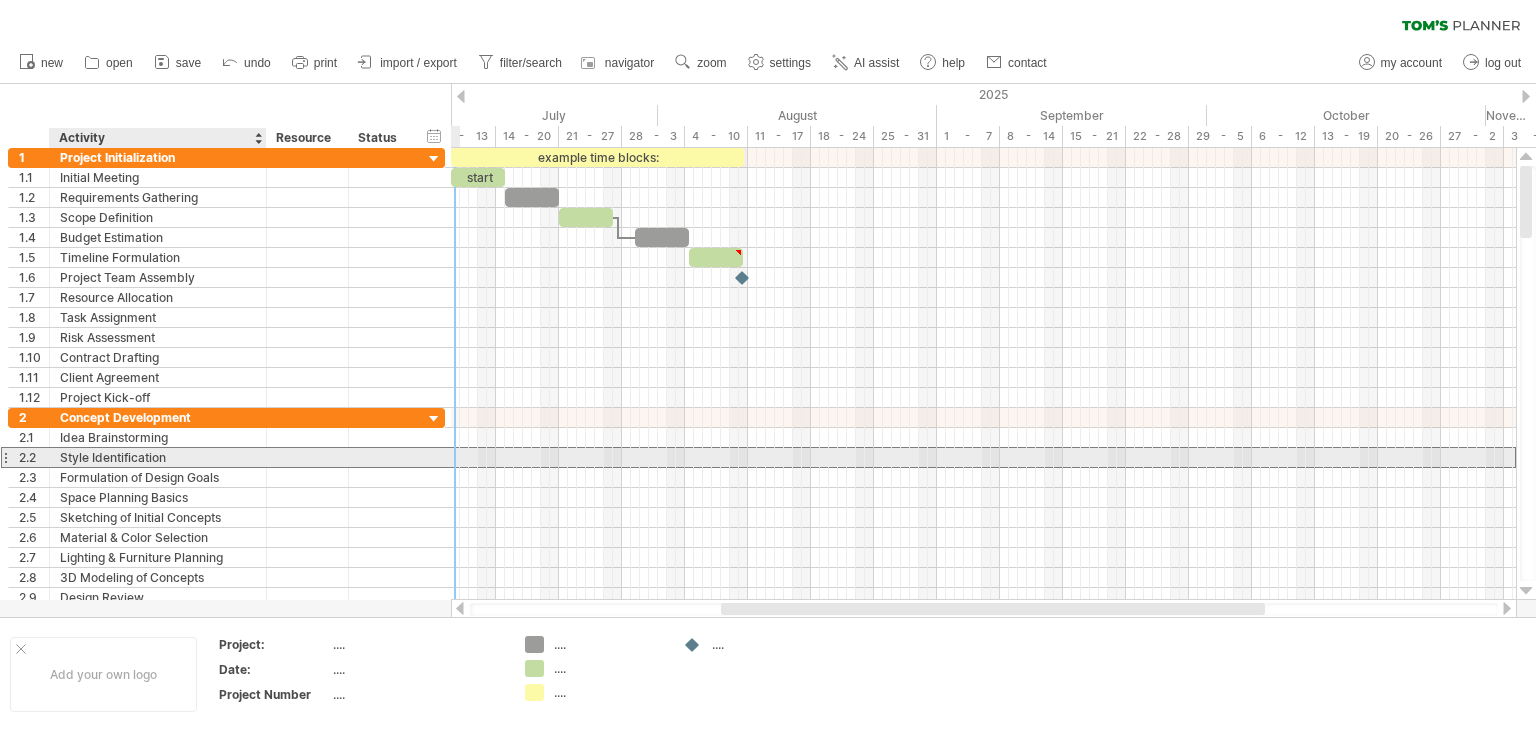 click on "Style Identification" at bounding box center (158, 457) 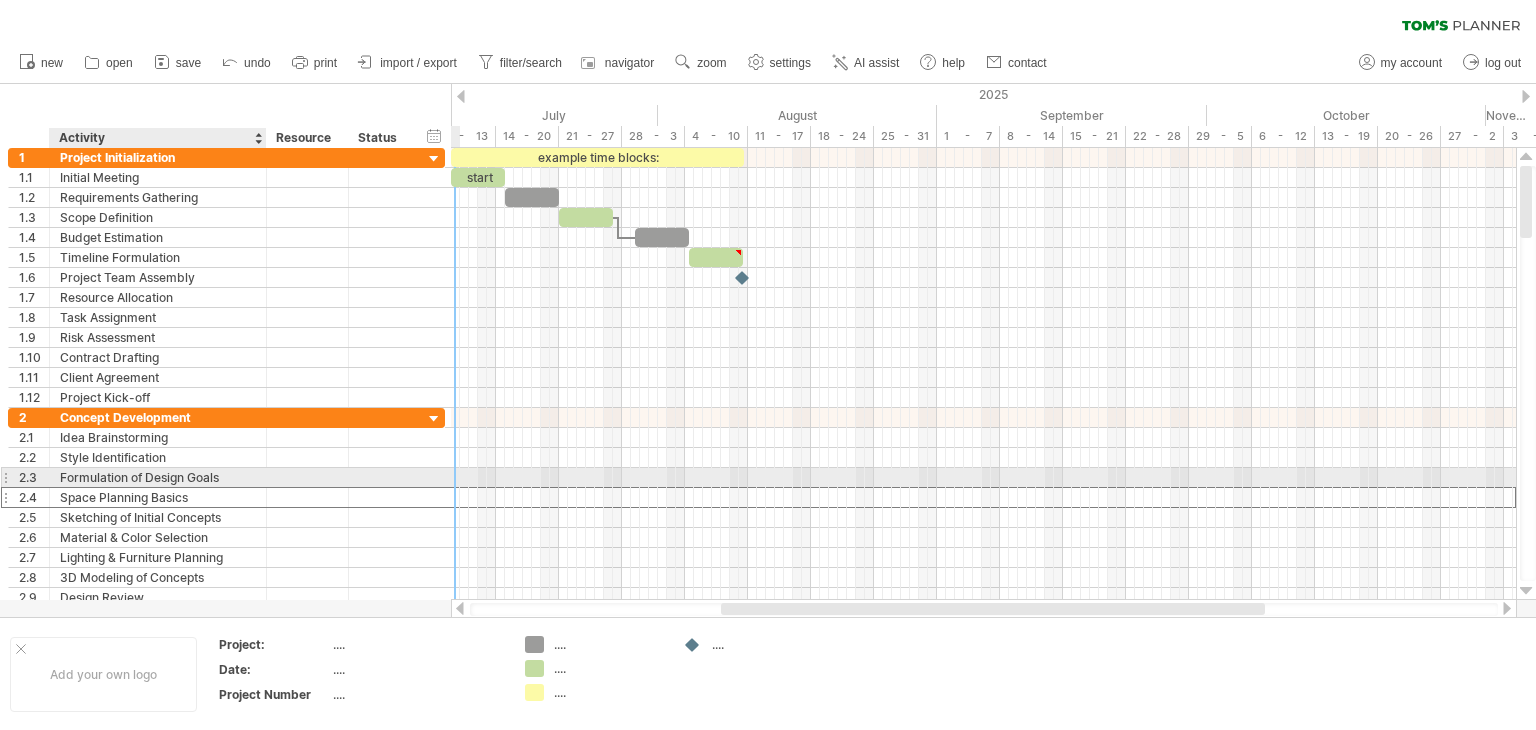 click on "Space Planning Basics" at bounding box center (158, 497) 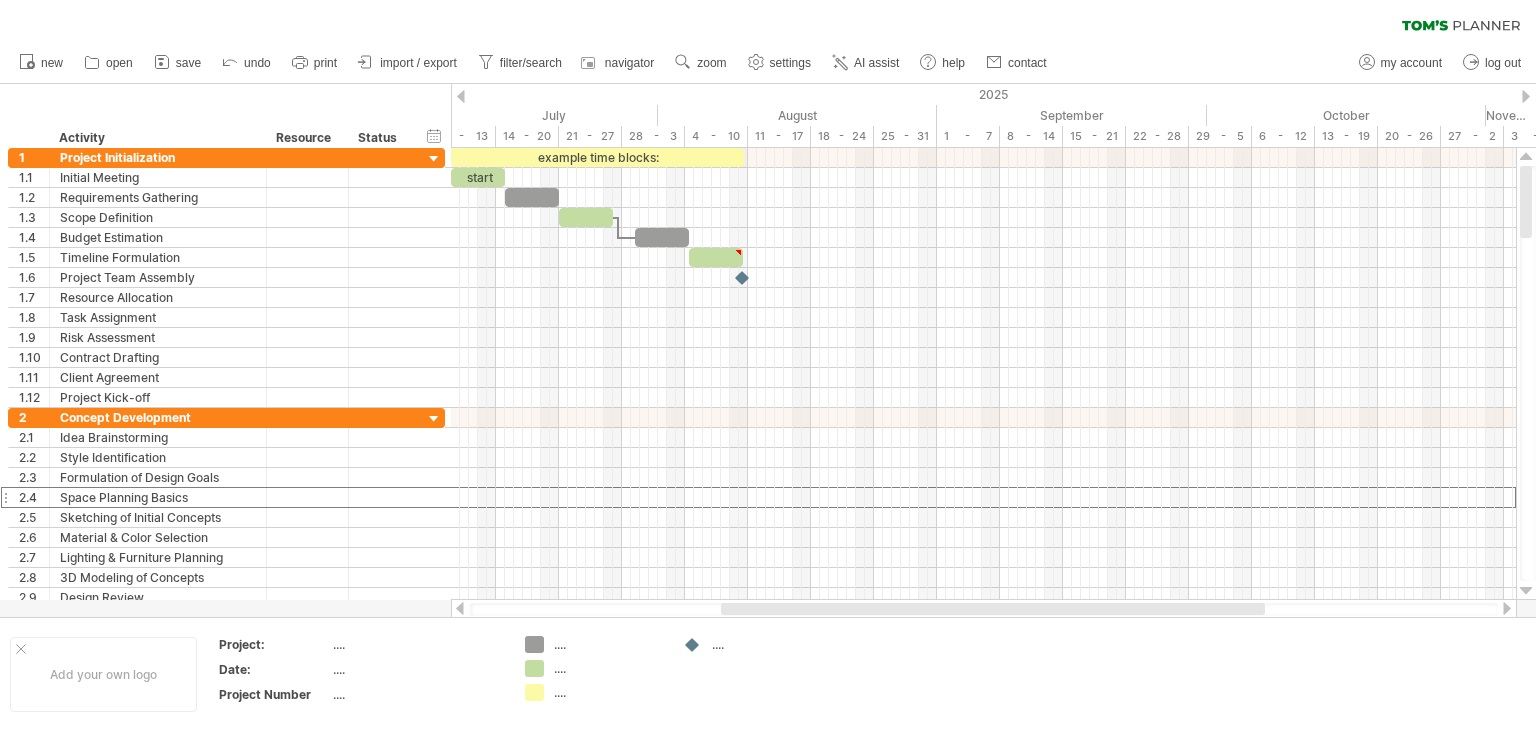 drag, startPoint x: 1530, startPoint y: 205, endPoint x: 1535, endPoint y: 144, distance: 61.204575 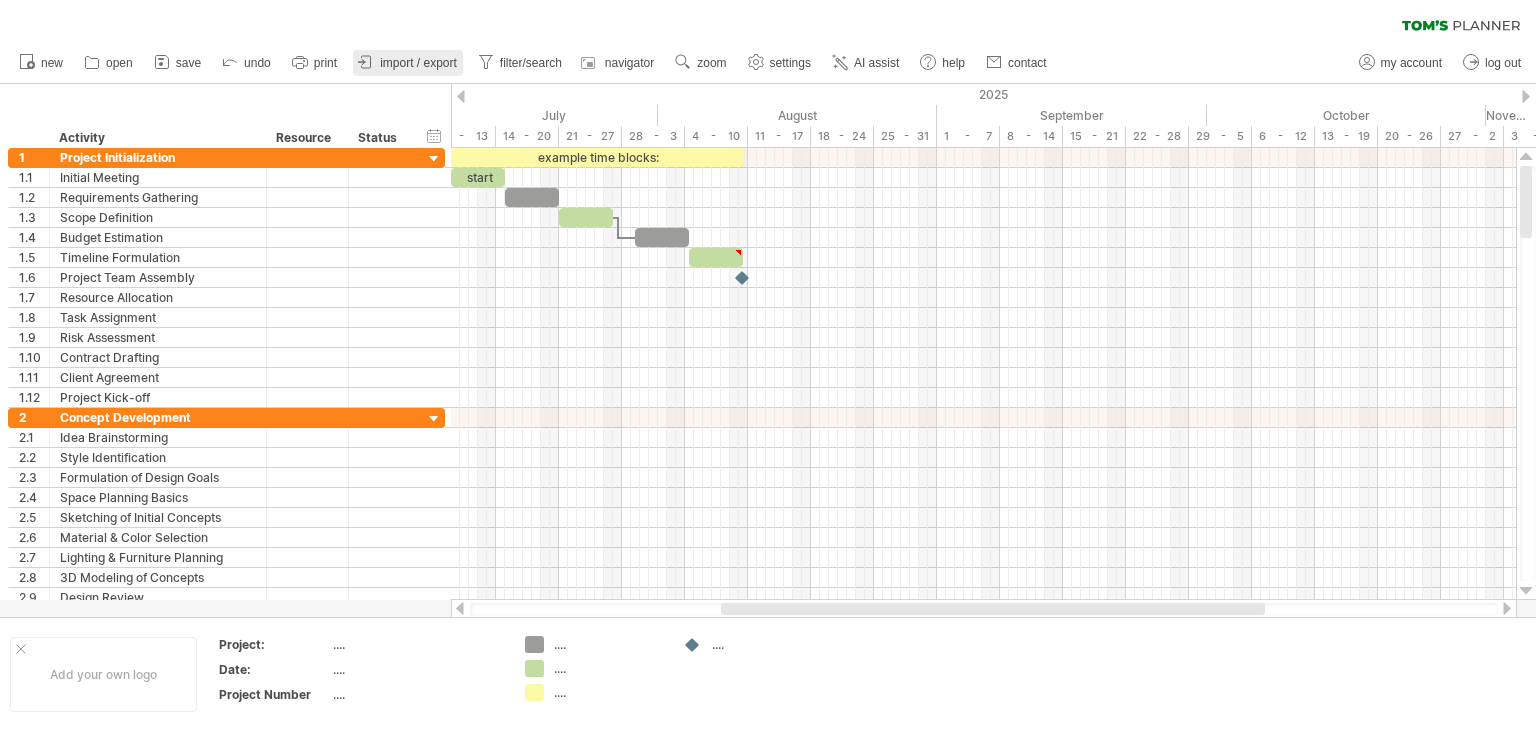 click on "import / export" at bounding box center [418, 63] 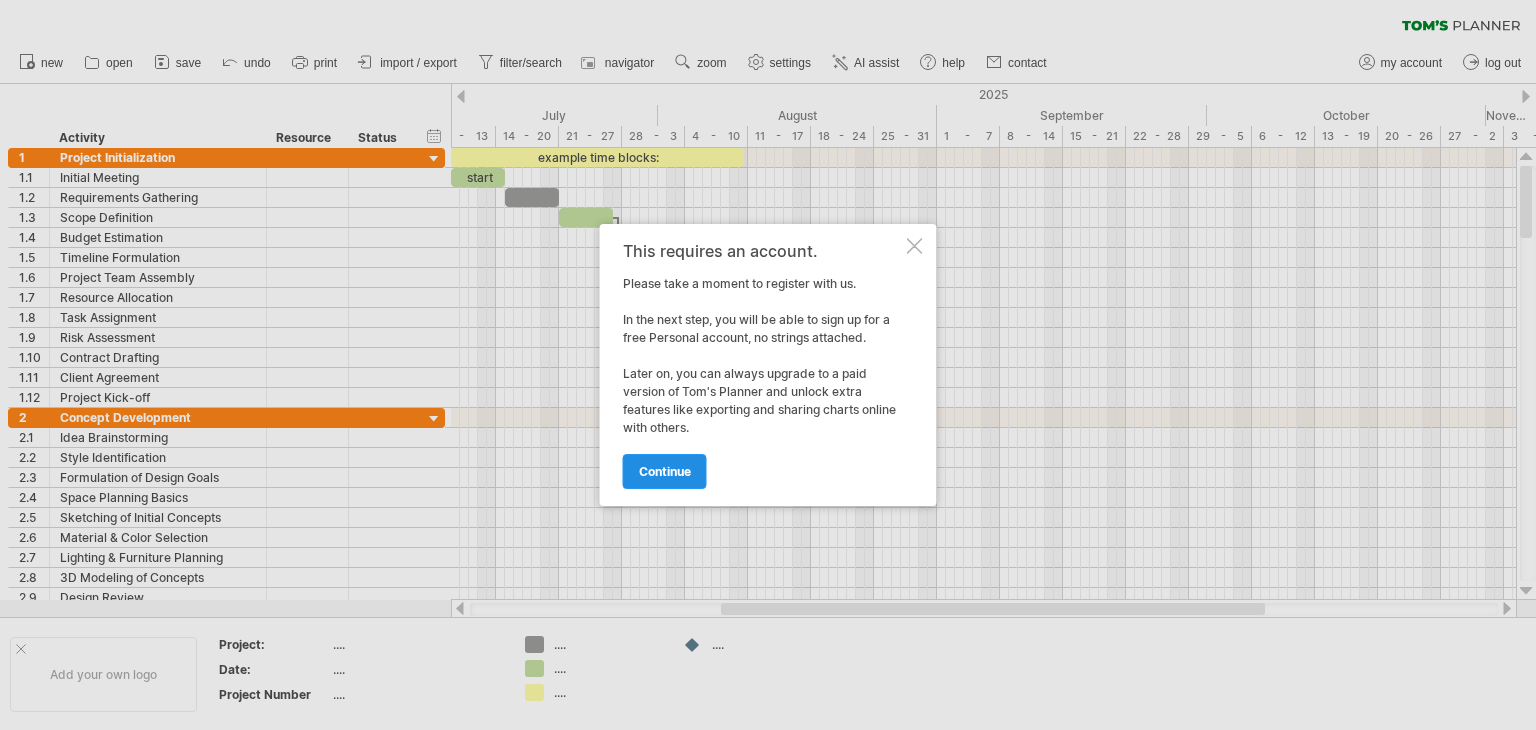 click on "continue" at bounding box center [665, 471] 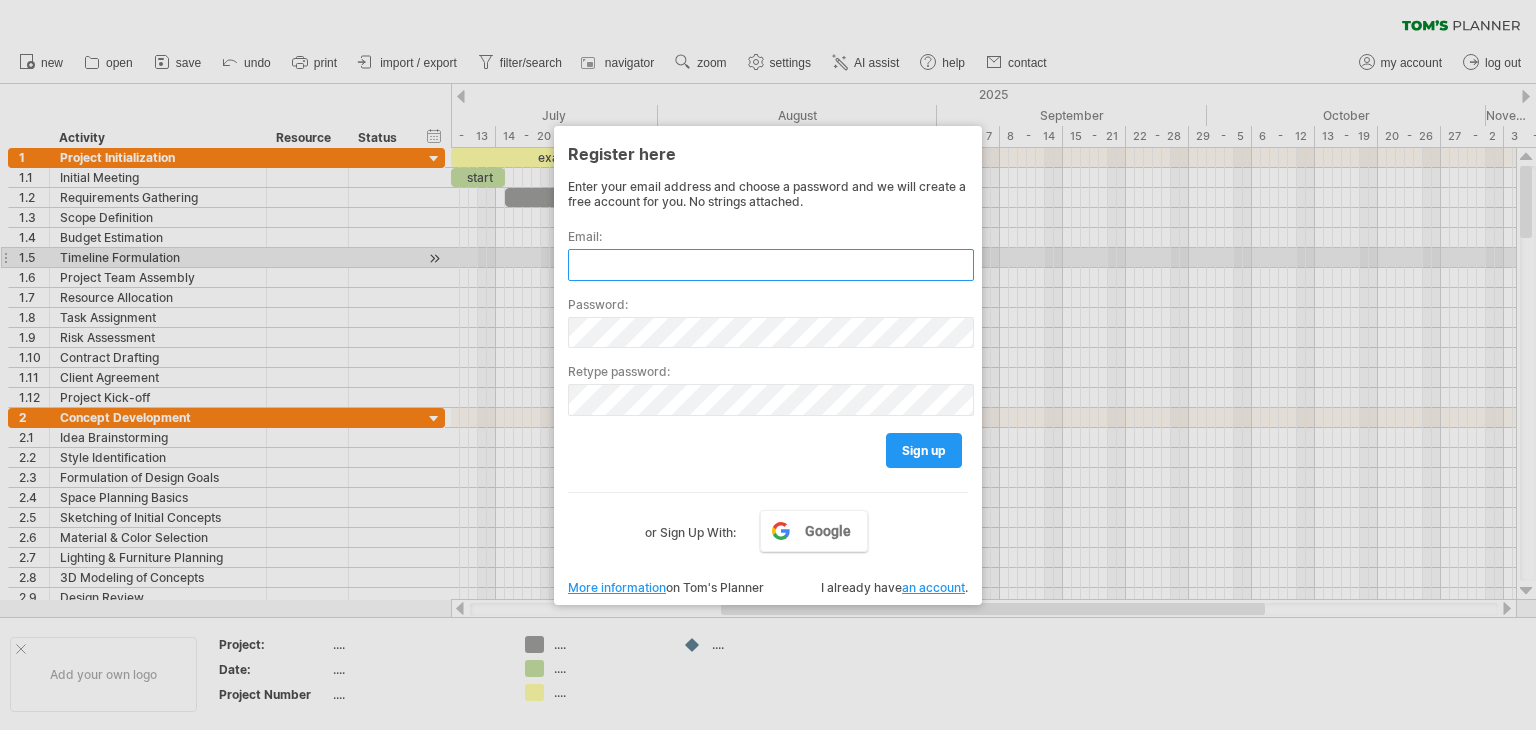 click at bounding box center [771, 265] 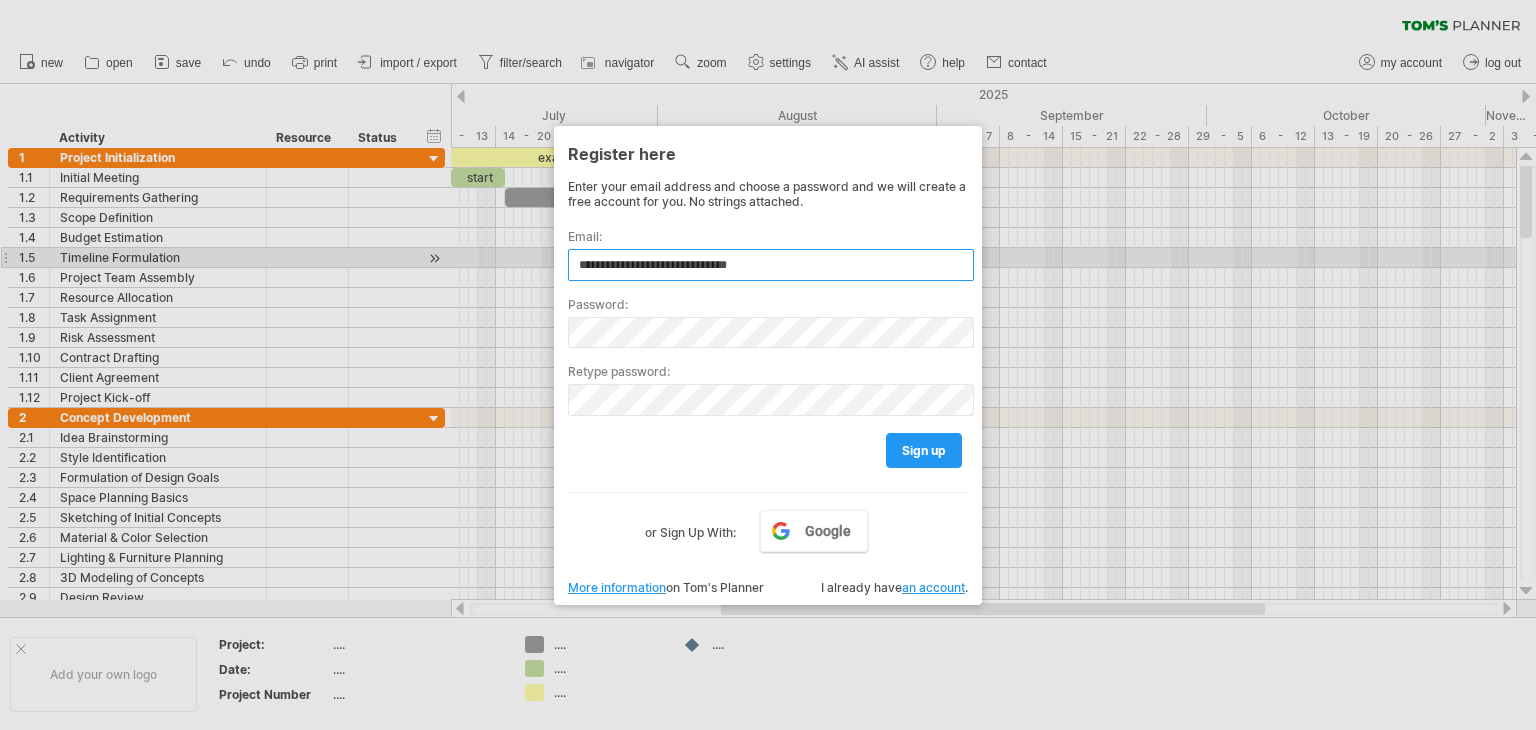 type on "**********" 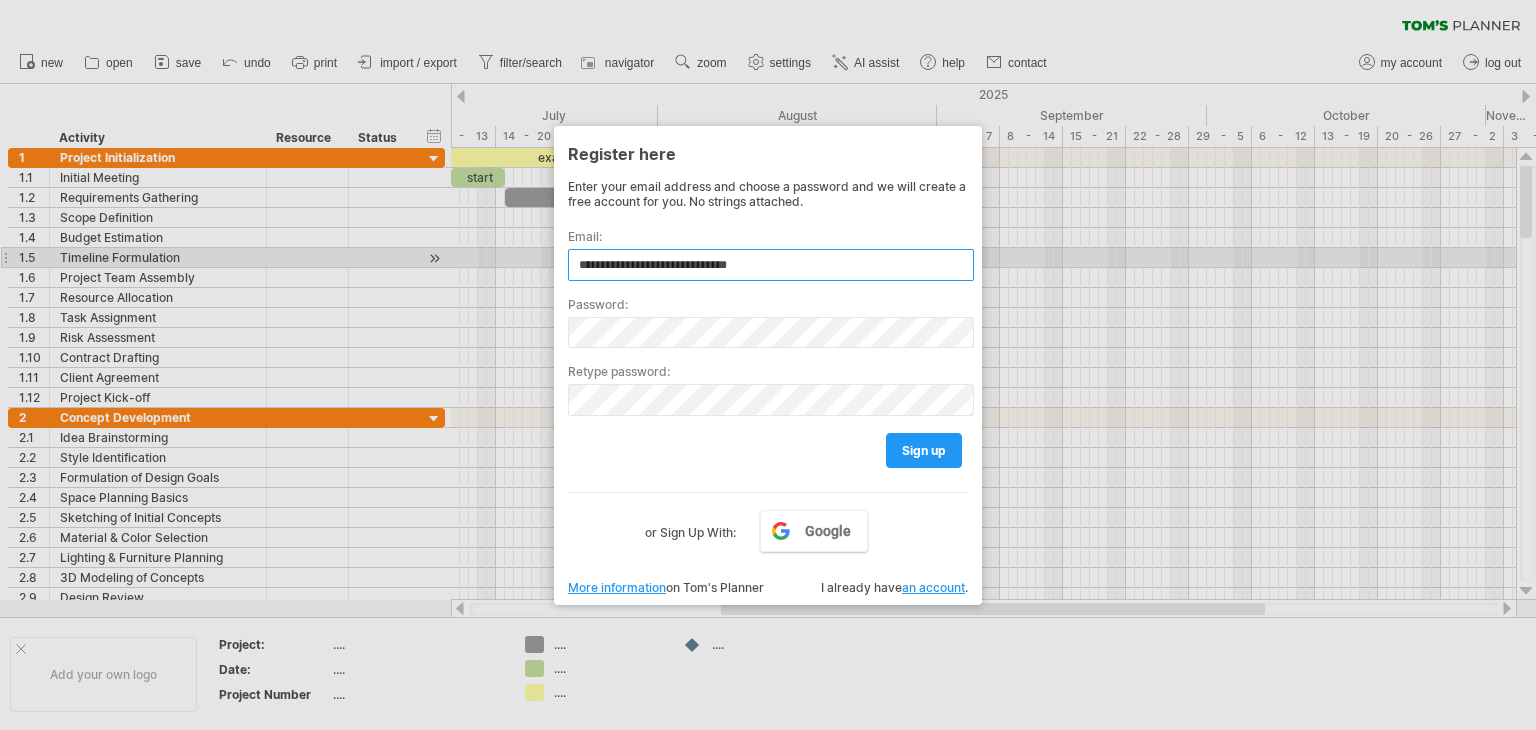 click on "**********" at bounding box center [771, 265] 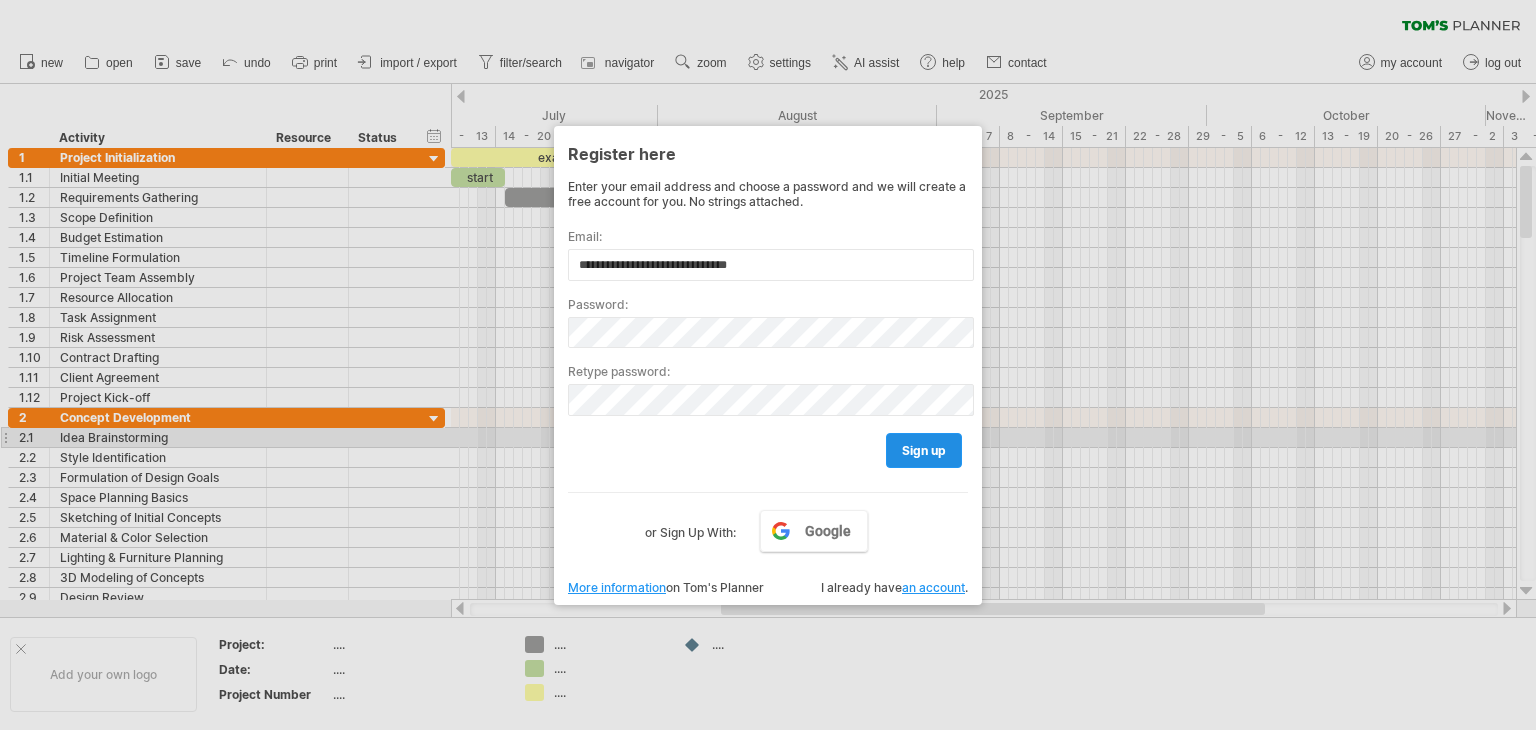 click on "sign up" at bounding box center (924, 450) 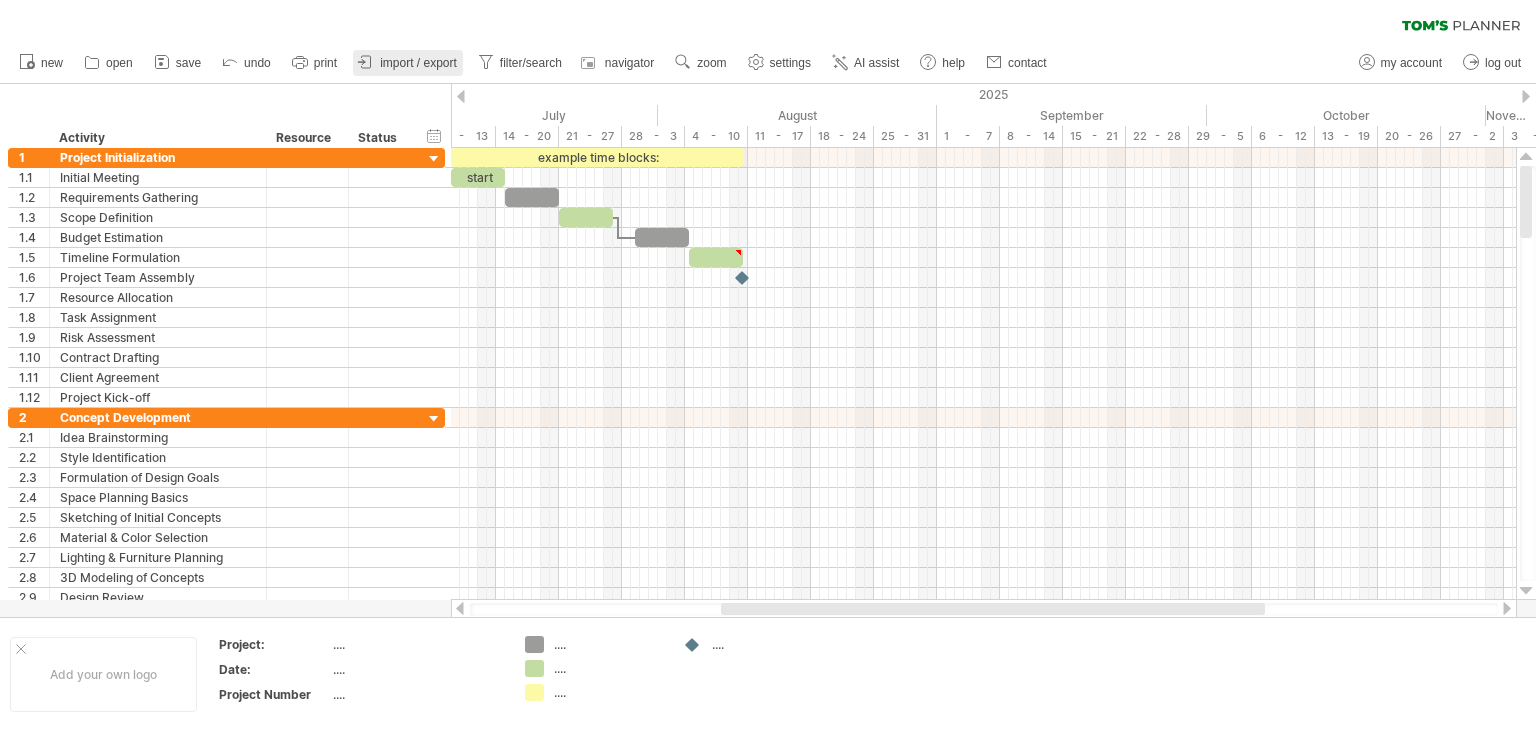 click on "import / export" at bounding box center (418, 63) 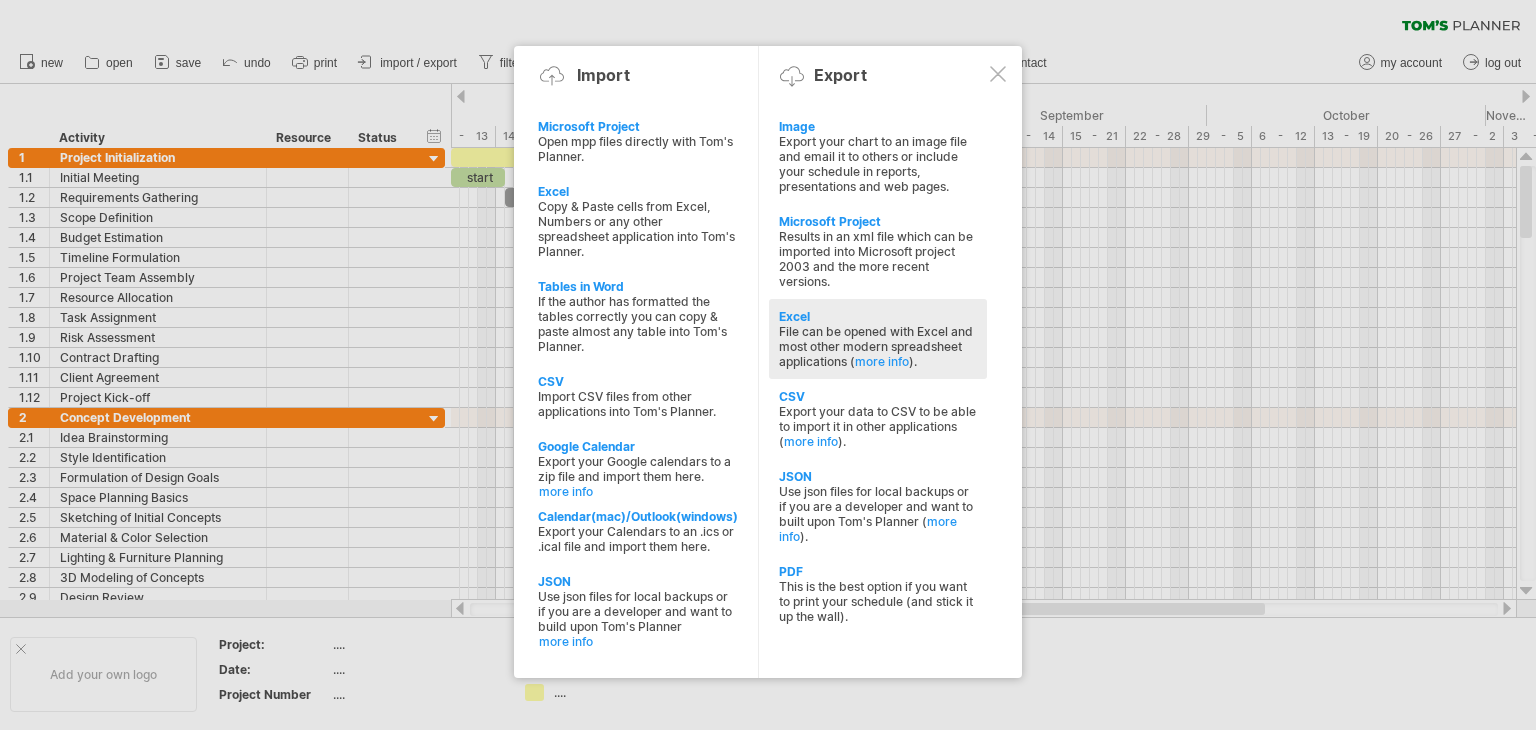 click on "Excel" at bounding box center (878, 126) 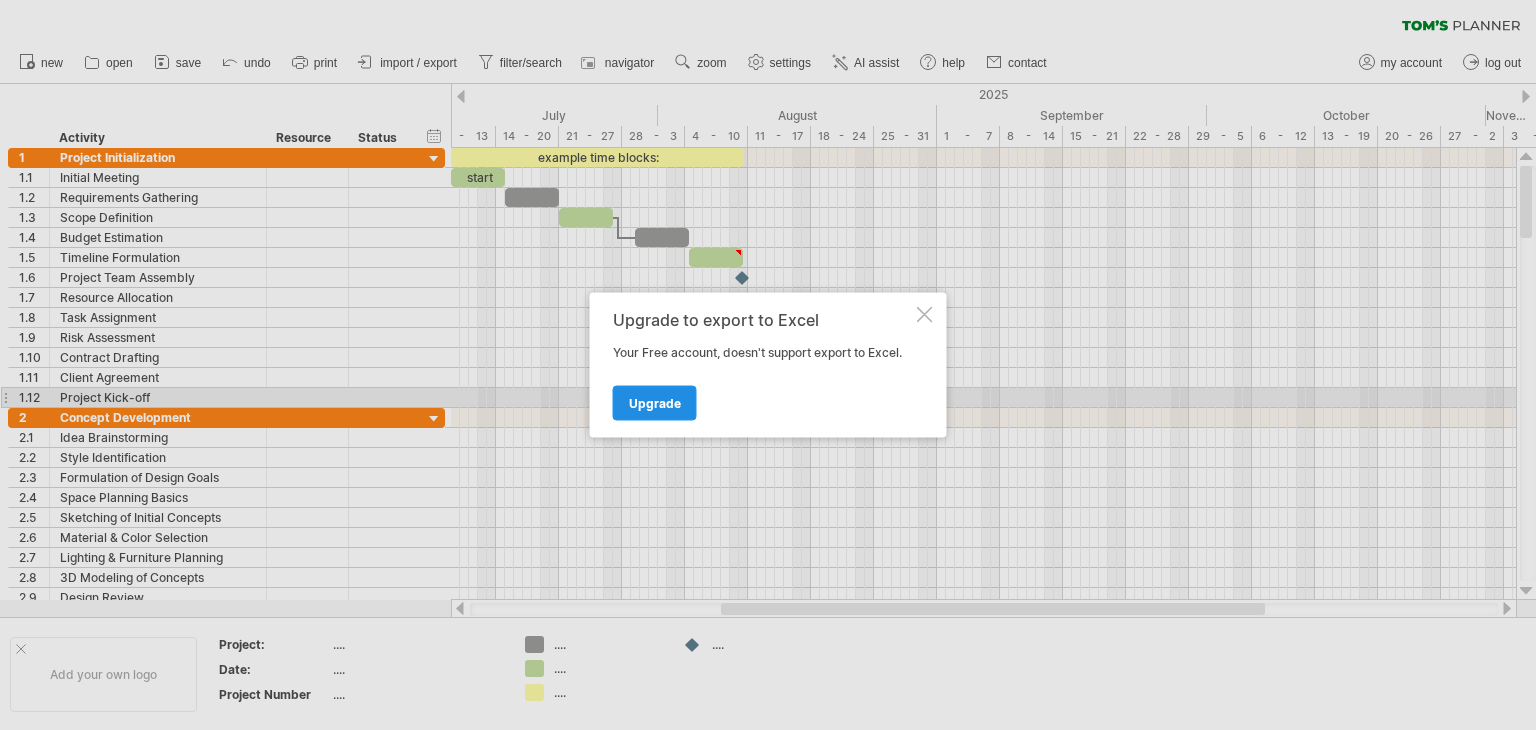 click on "Upgrade" at bounding box center [655, 403] 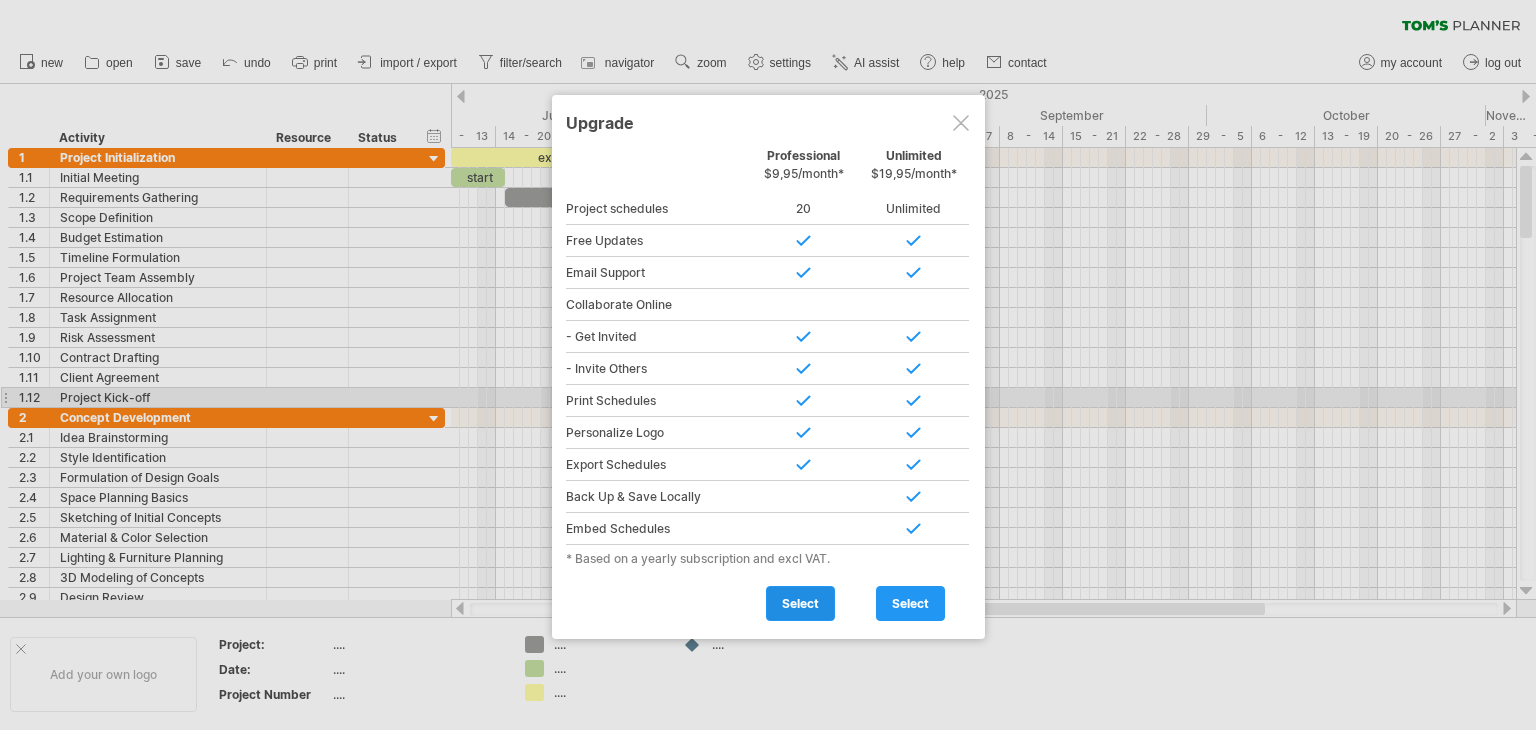 click on "select" at bounding box center (800, 603) 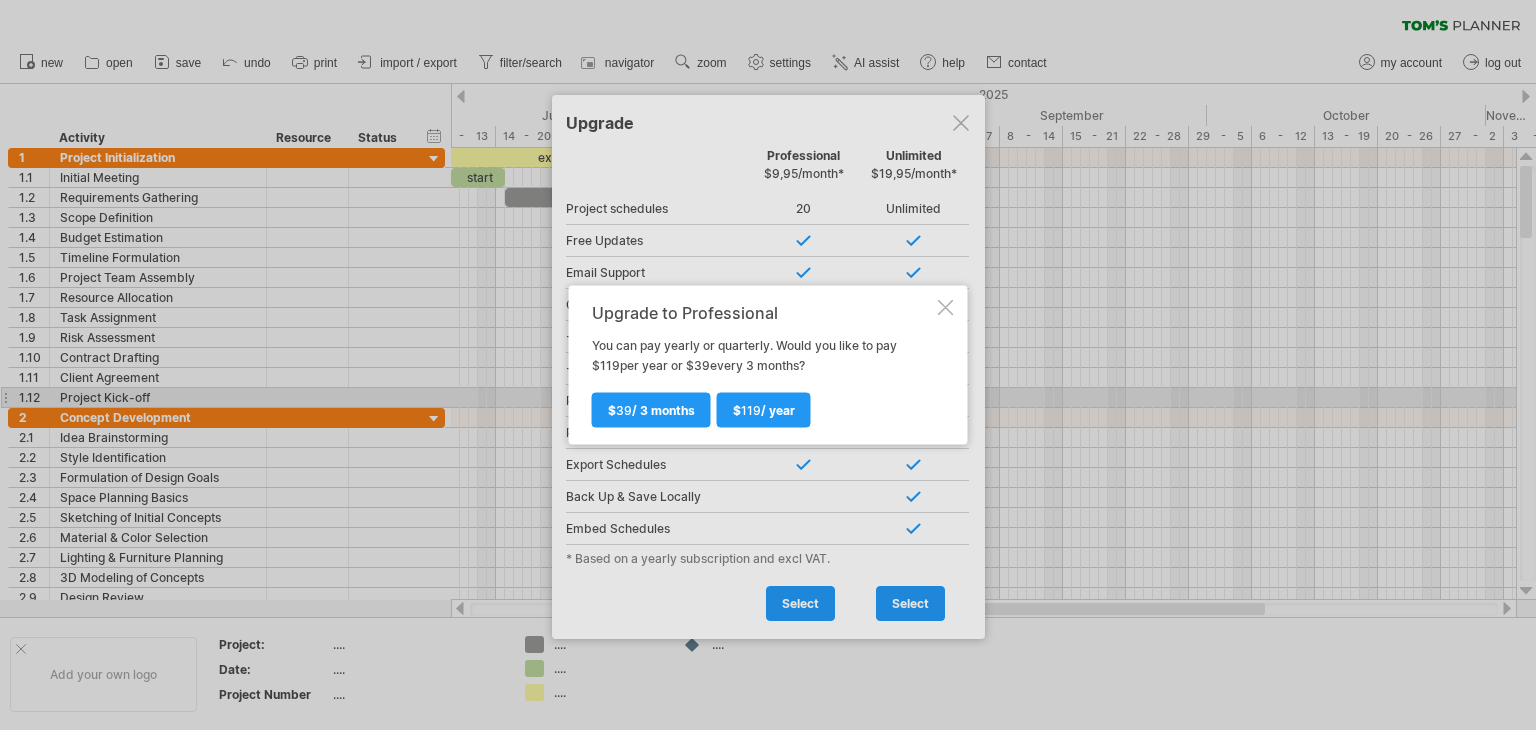 click on "Upgrade to Professional You can pay yearly or quarterly. Would you like to pay $ 119  per year or $ 39  every 3 months? $ 119  / year $ 39  / 3 months" at bounding box center [768, 365] 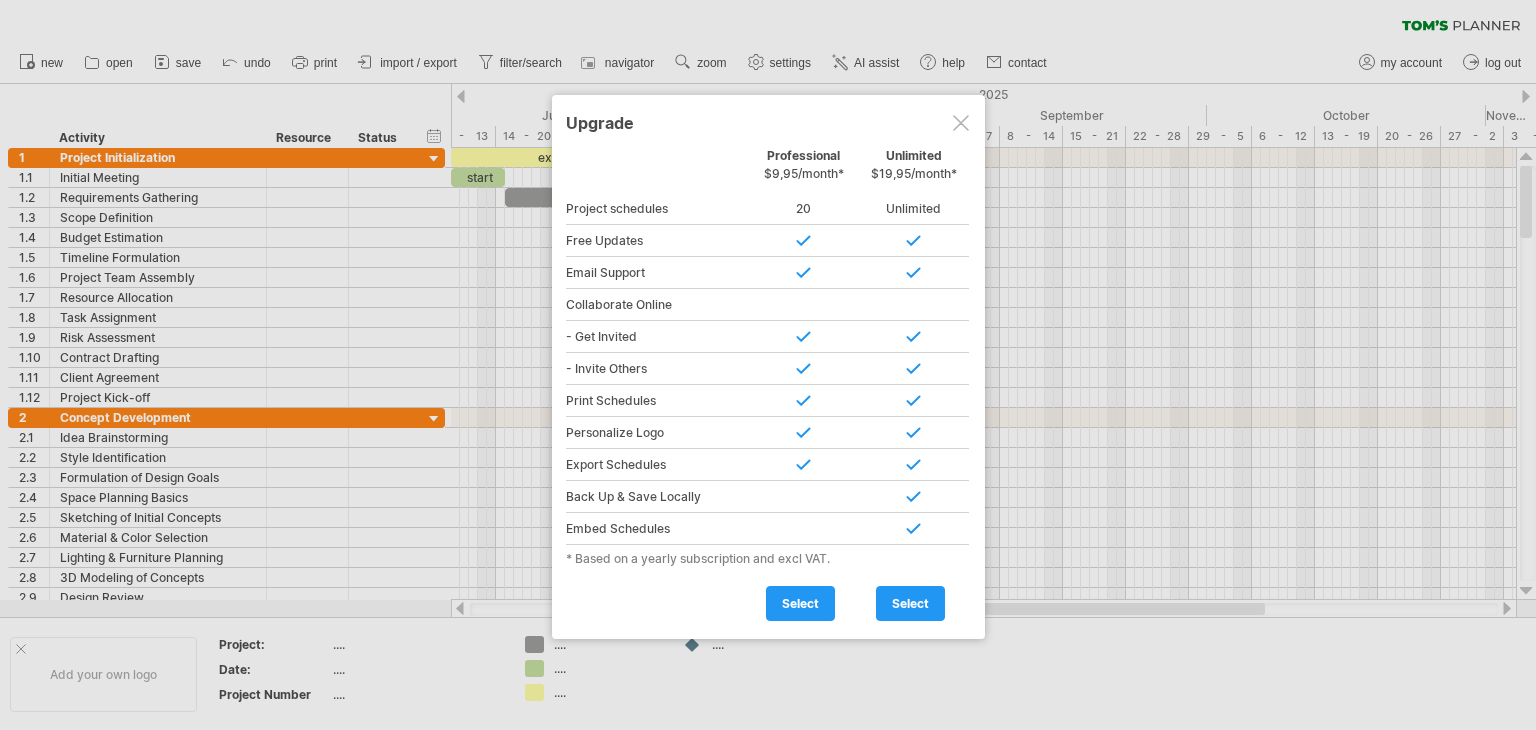 click at bounding box center [961, 123] 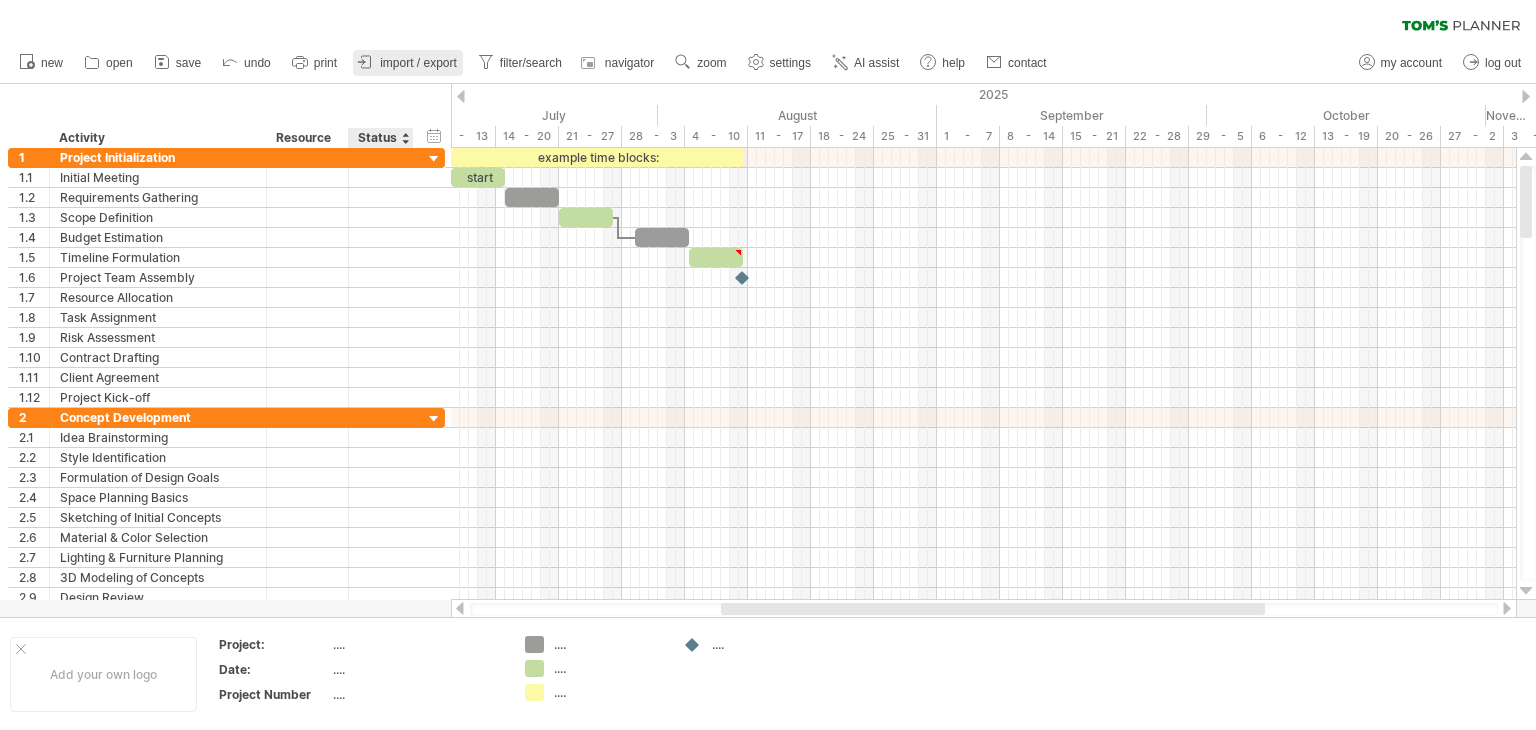 click on "import / export" at bounding box center (408, 63) 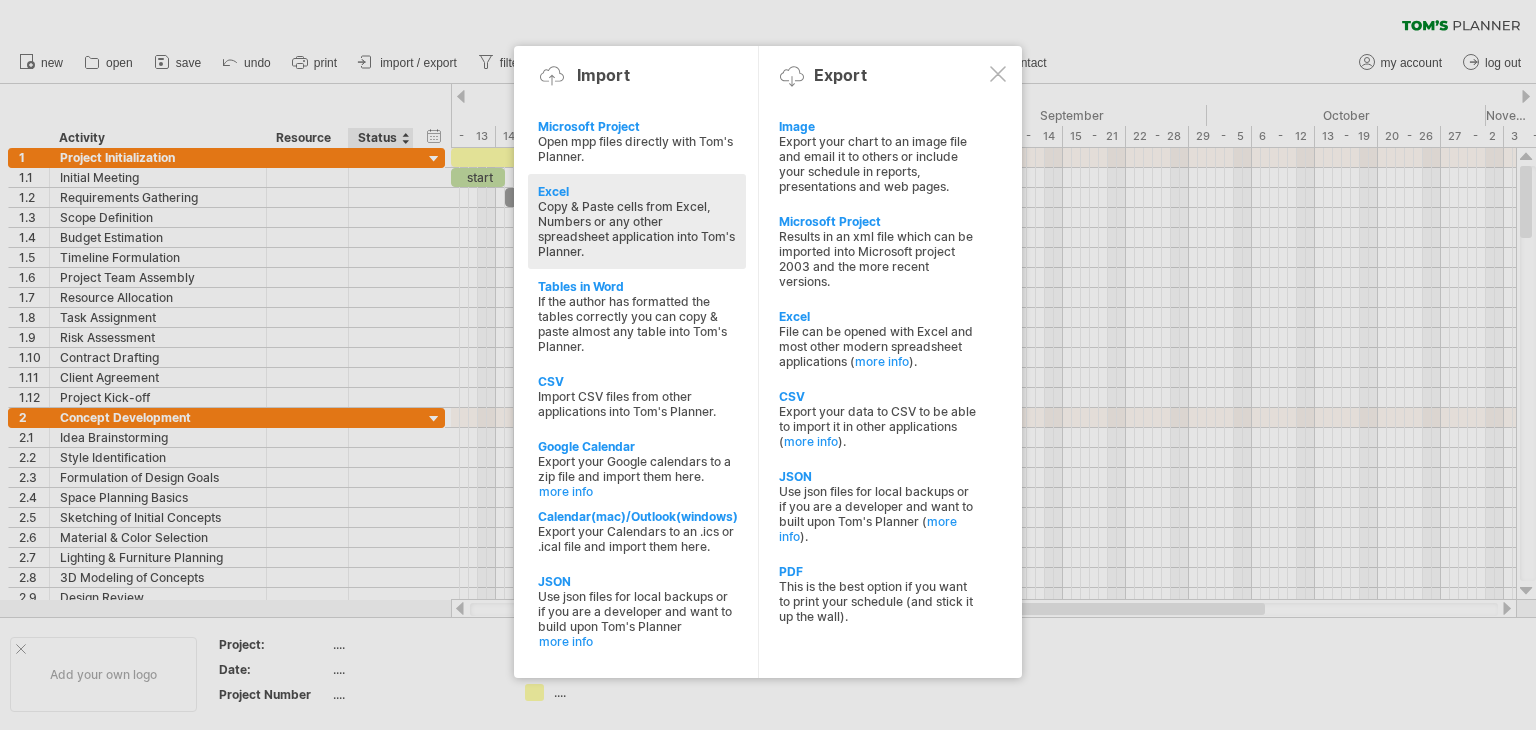 click on "Excel" at bounding box center (637, 191) 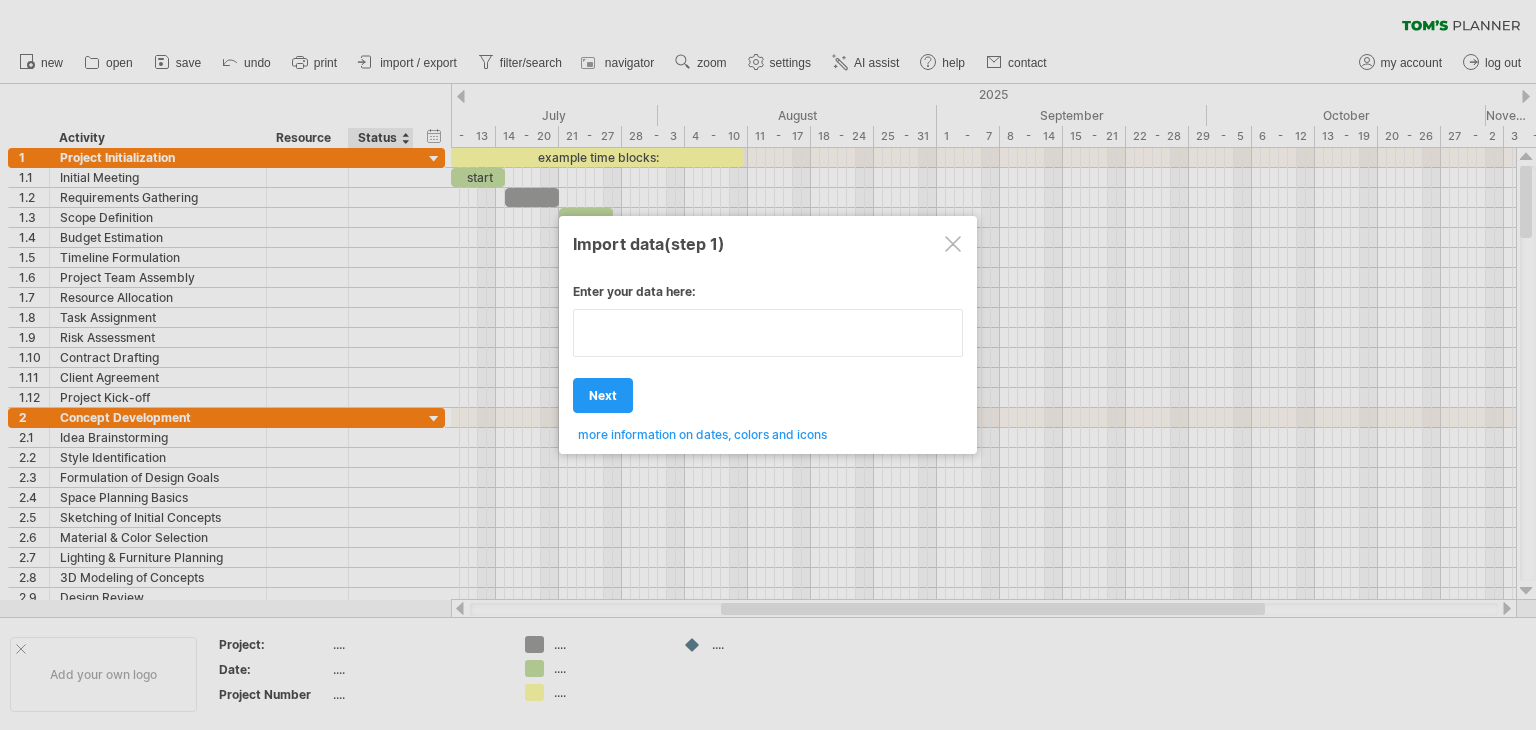 click on "Enter your data here:
Your data:
Weekend days
'
mon
tue
Hide weekend days" at bounding box center (768, 355) 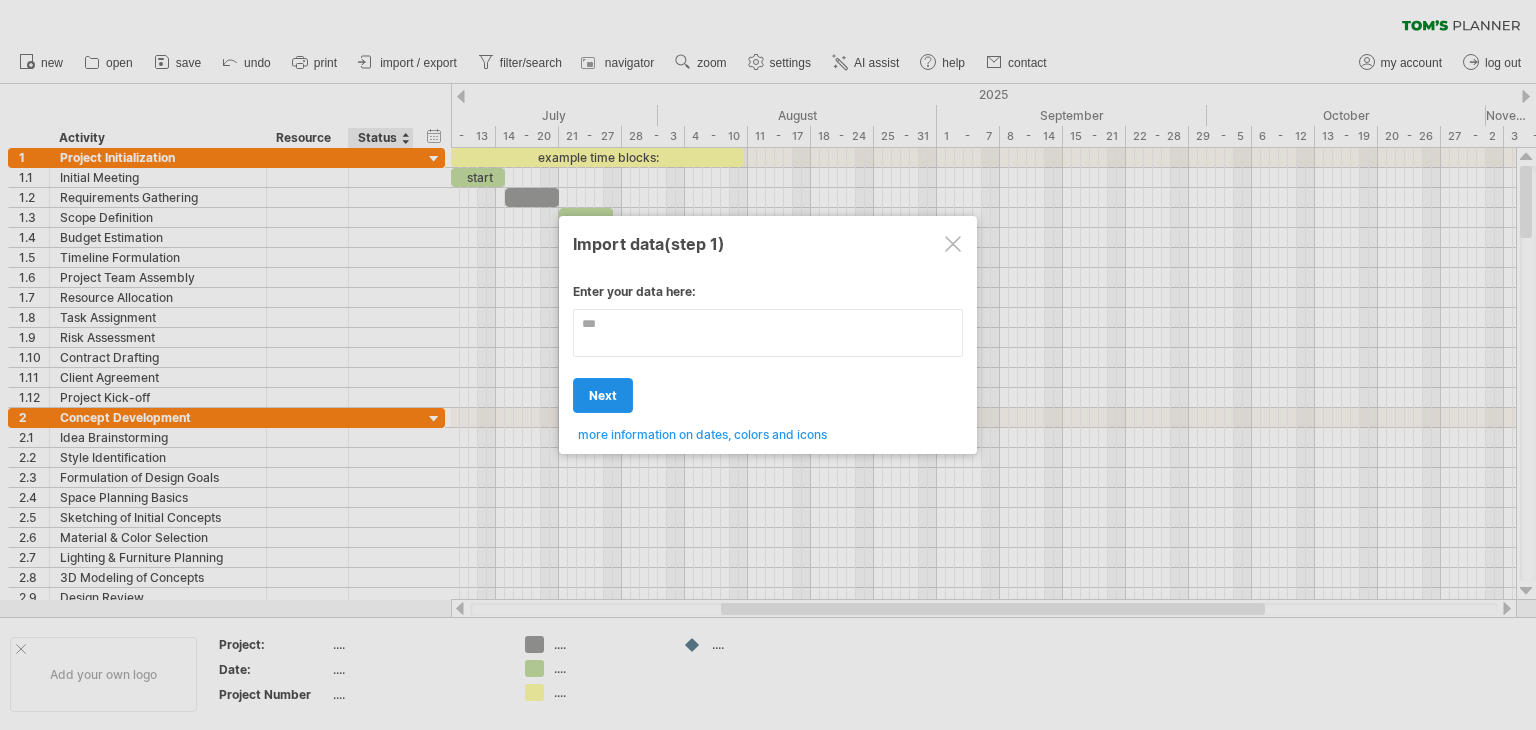 type on "***" 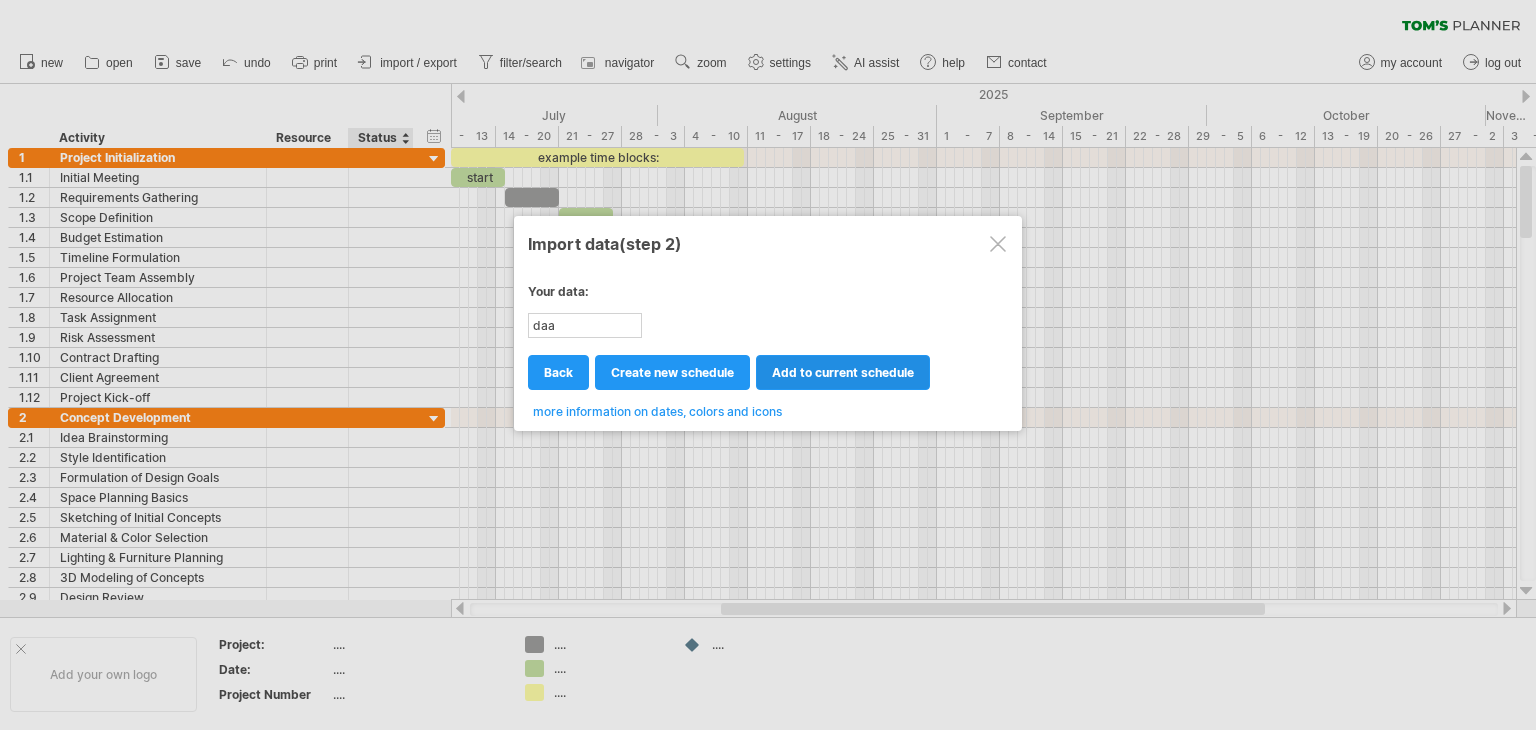 click on "add to current schedule" at bounding box center [843, 372] 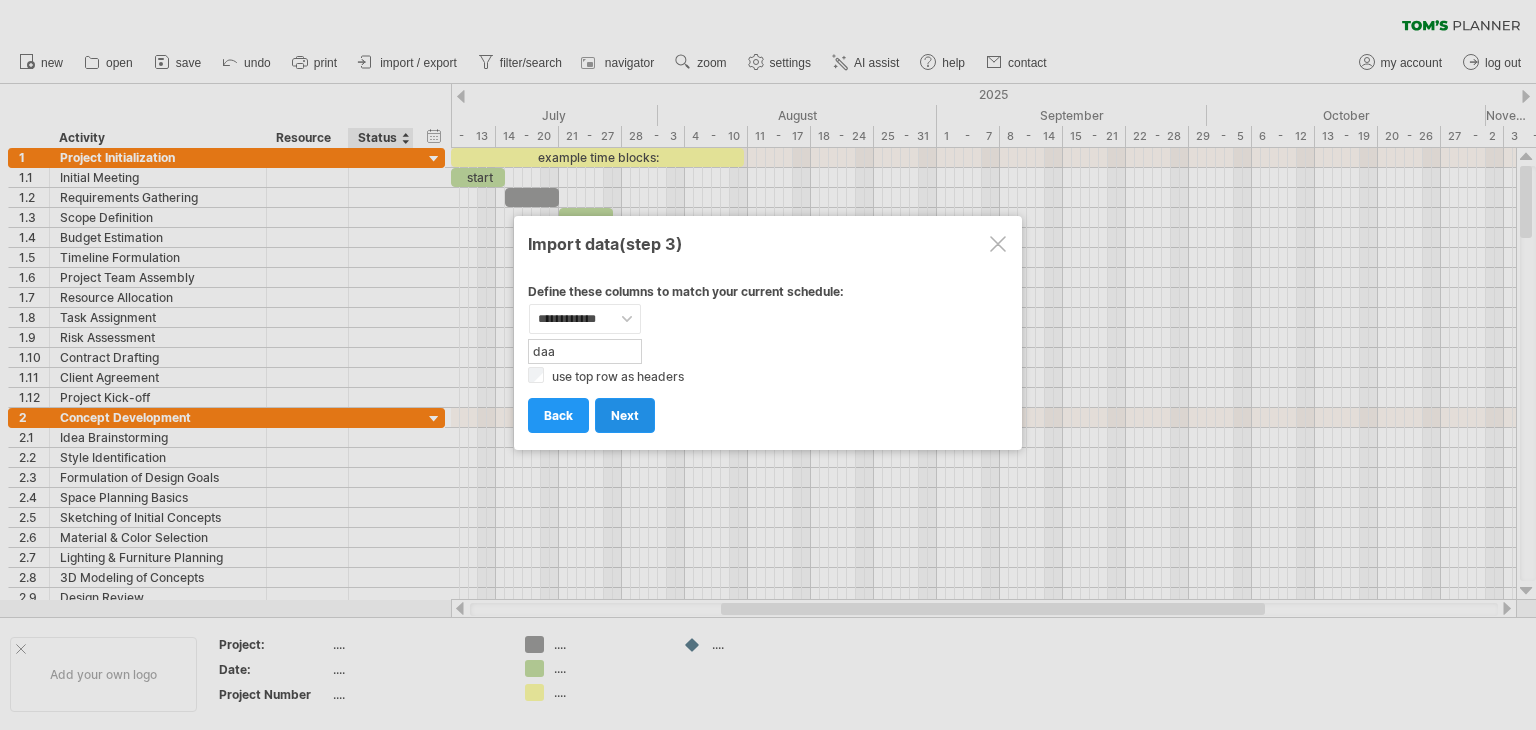 click on "next" at bounding box center [625, 415] 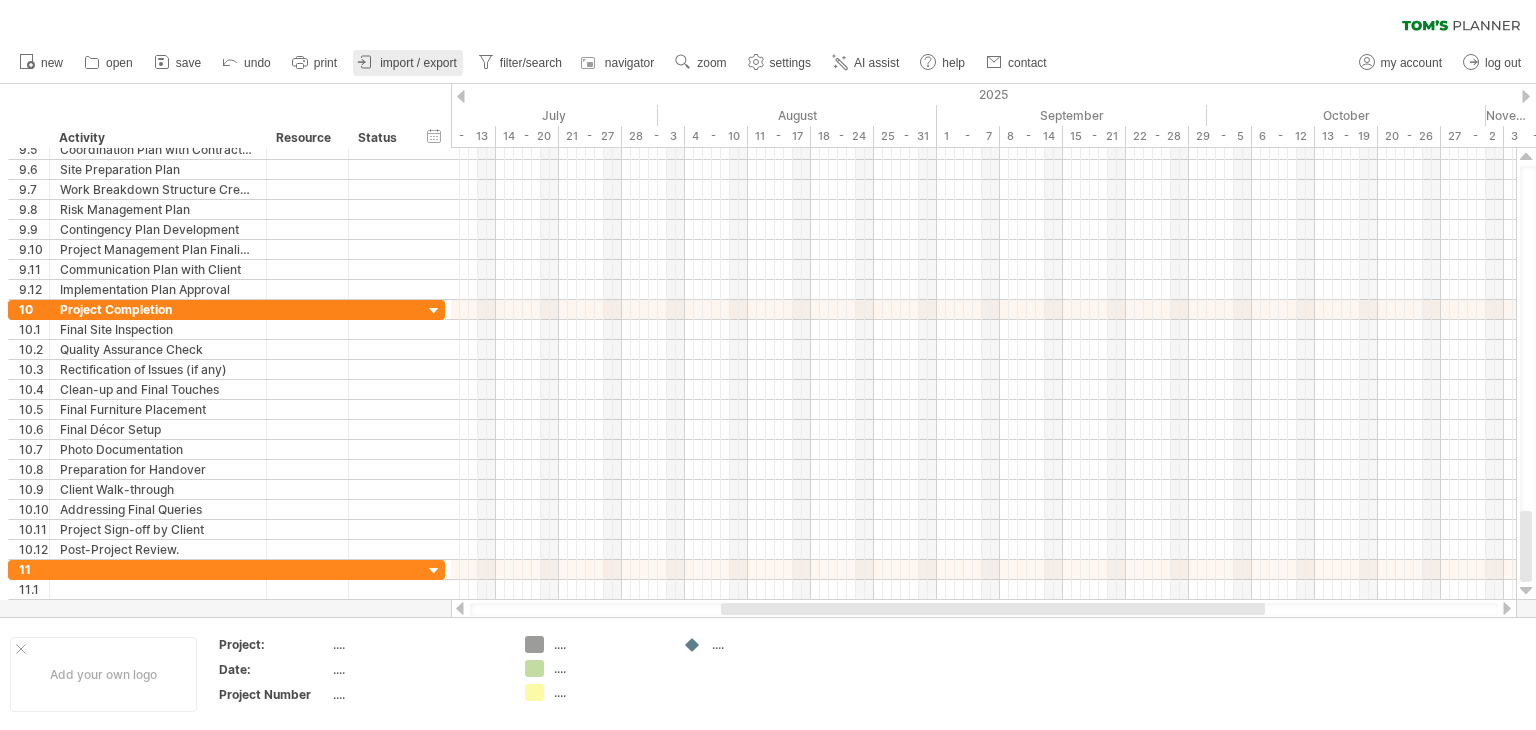 click on "import / export" at bounding box center (418, 63) 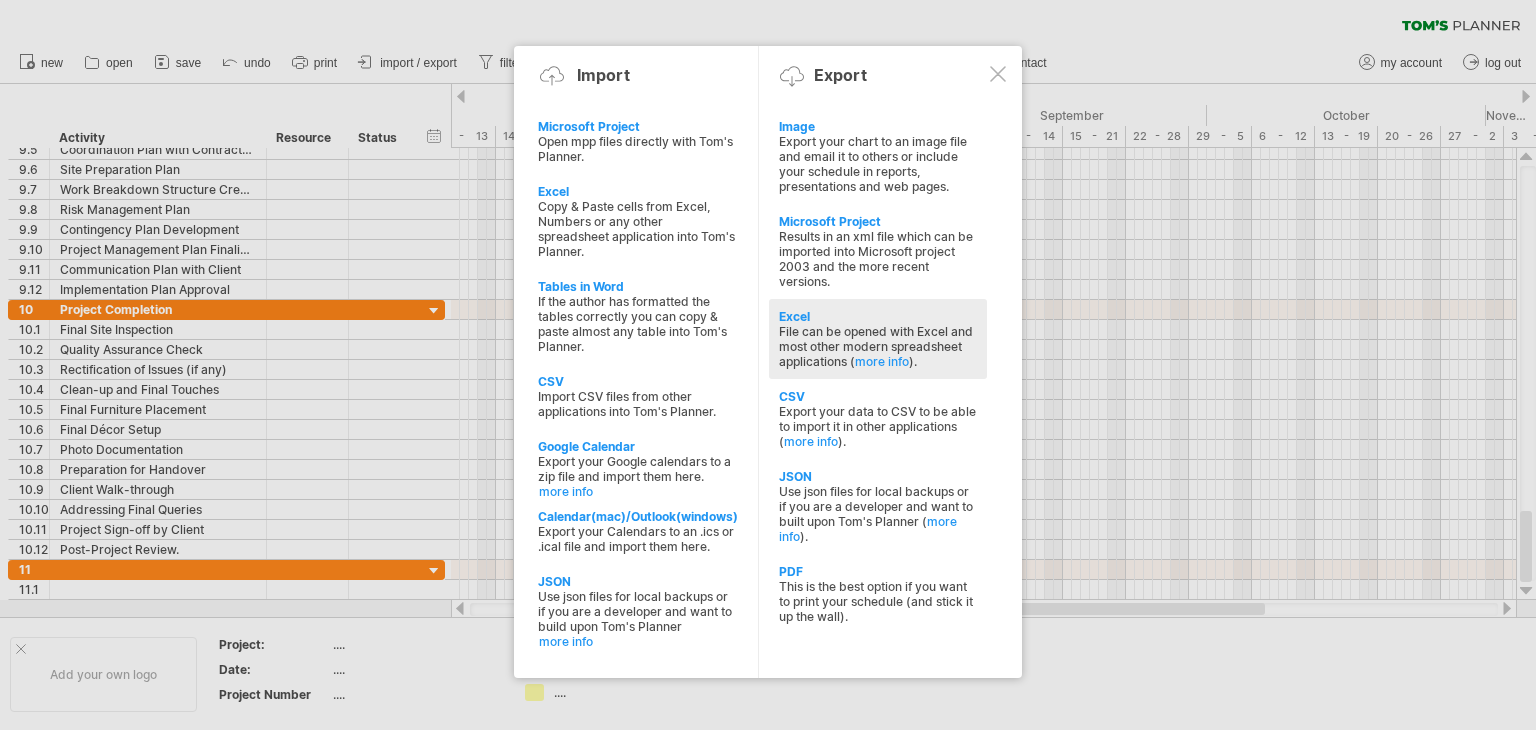 click on "Excel" at bounding box center [878, 126] 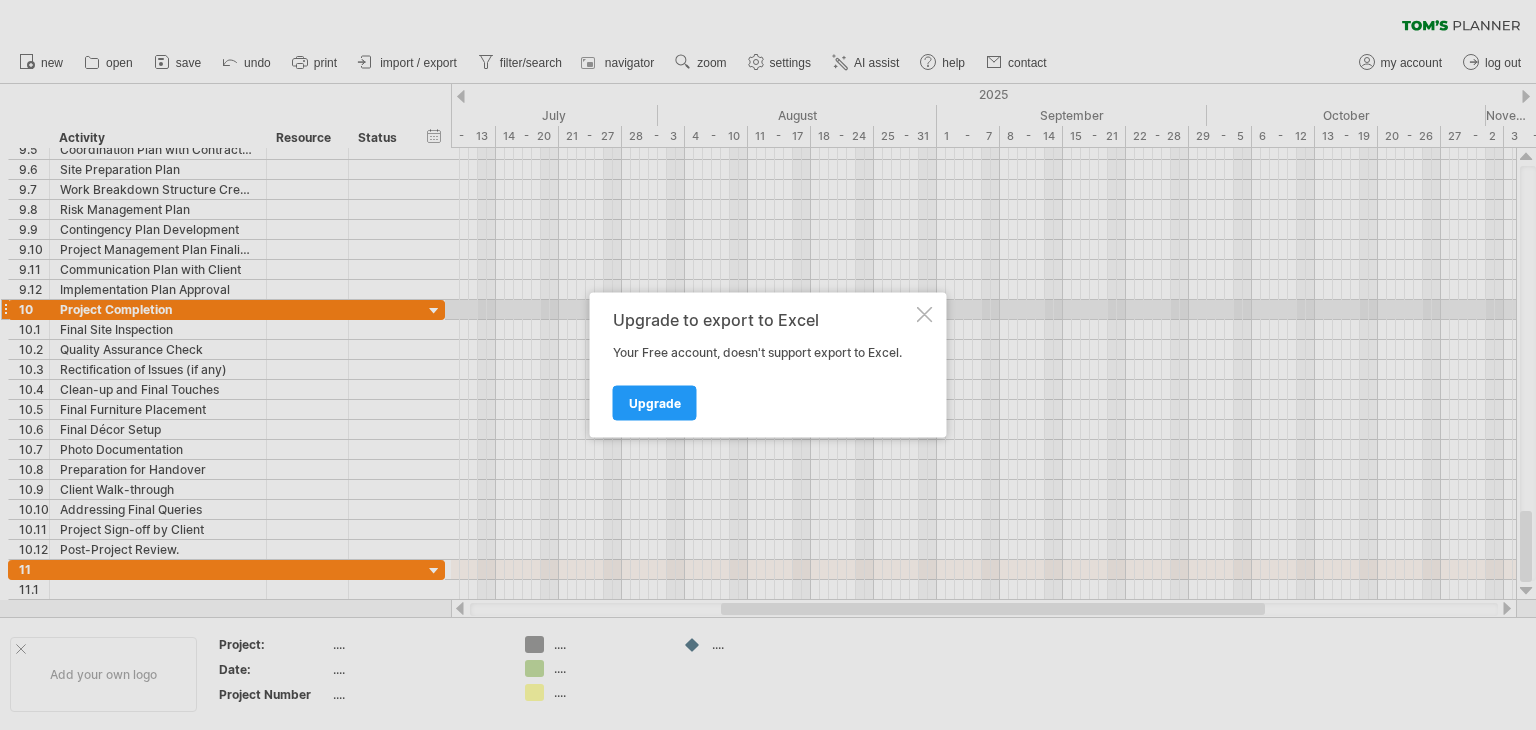 click on "Upgrade to export to Excel Your Free account, doesn't support export to Excel. Upgrade" at bounding box center (768, 365) 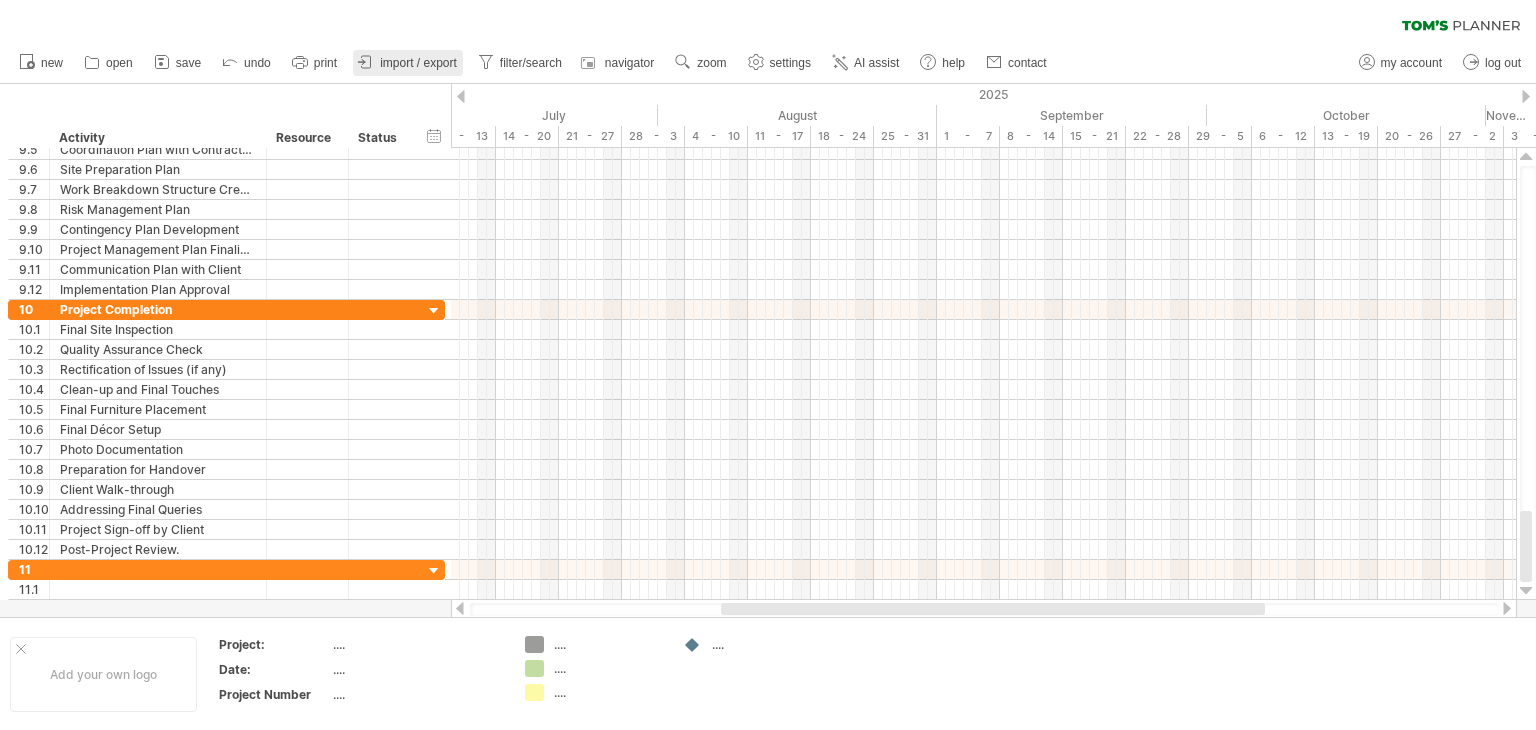 click on "import / export" at bounding box center [408, 63] 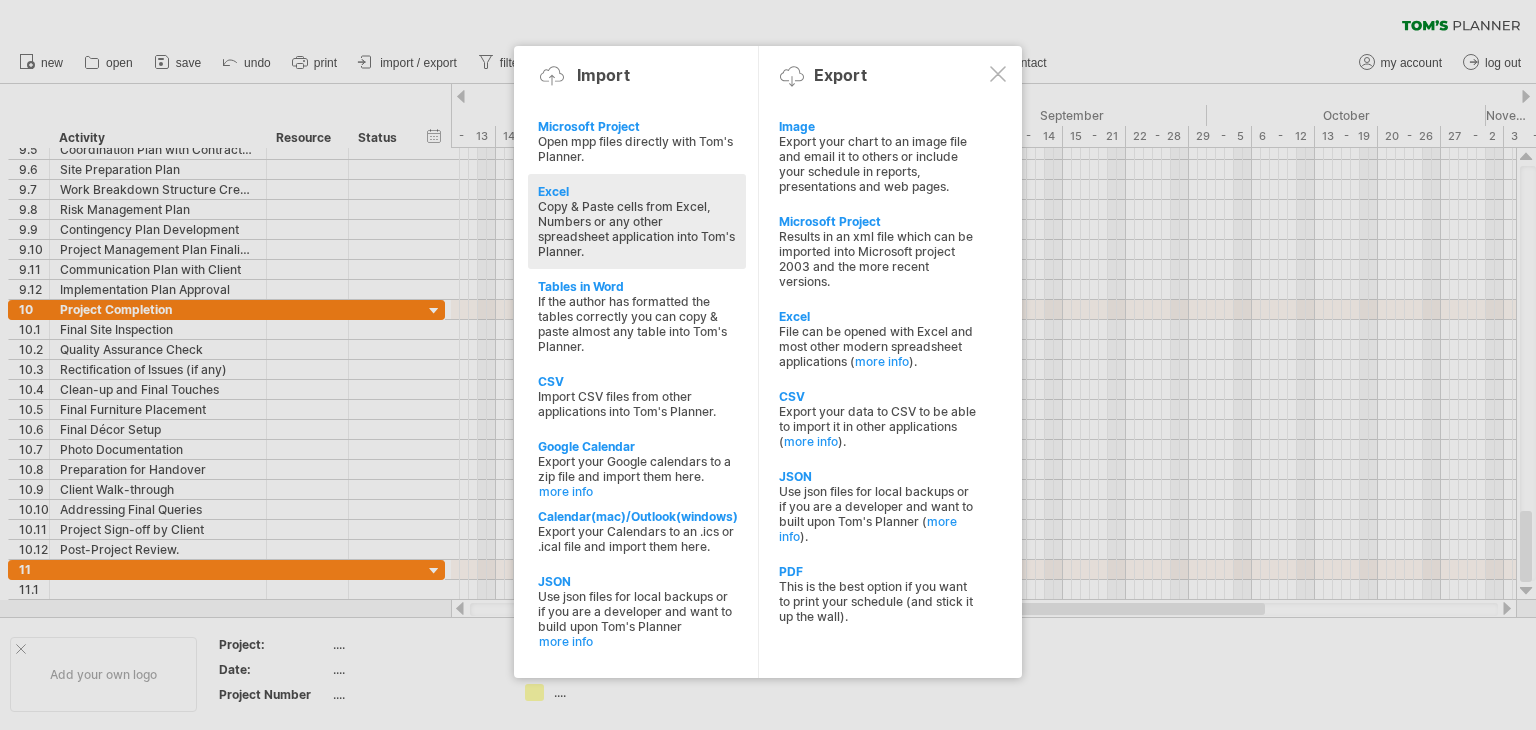 click on "Excel" at bounding box center (637, 191) 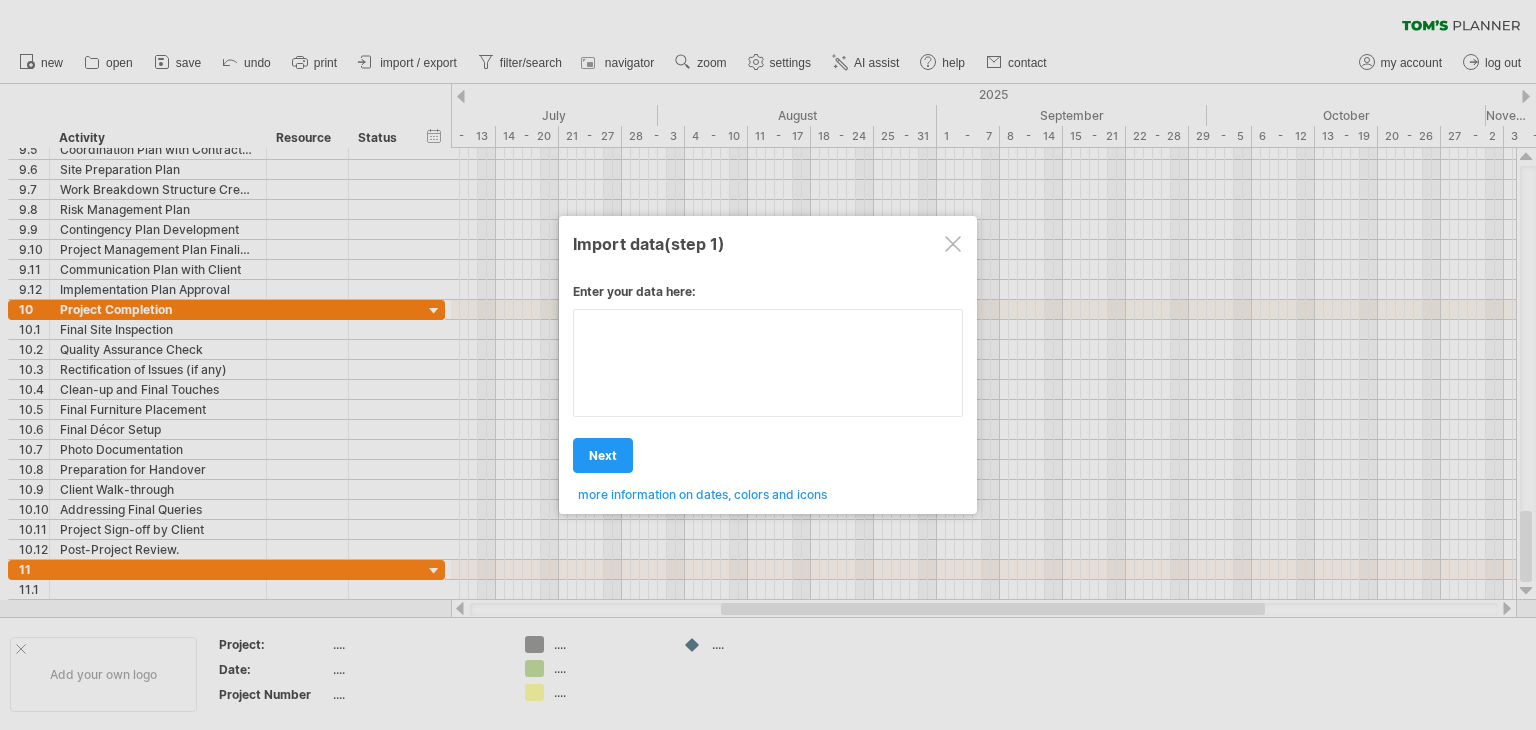 click on "**********" at bounding box center (768, 385) 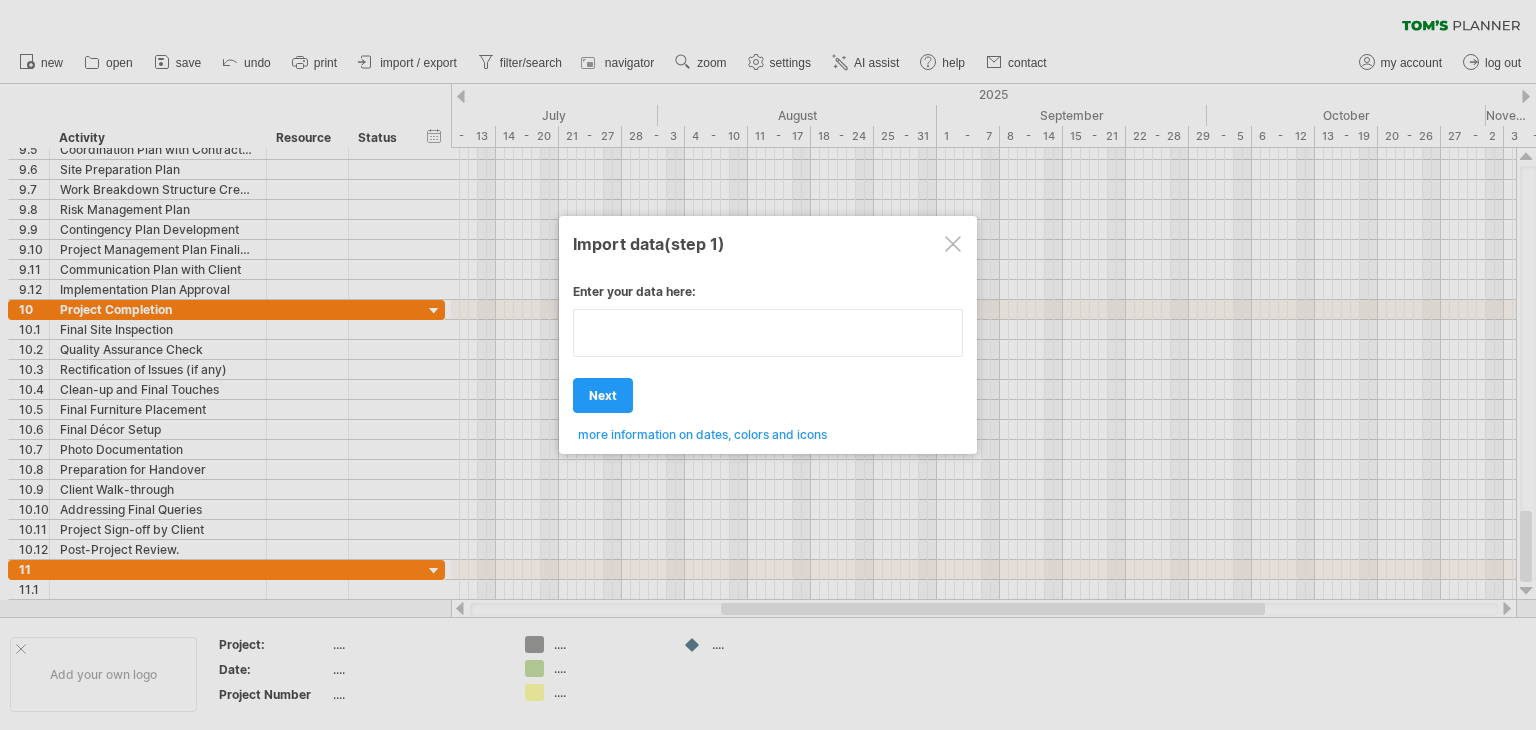 click at bounding box center [768, 333] 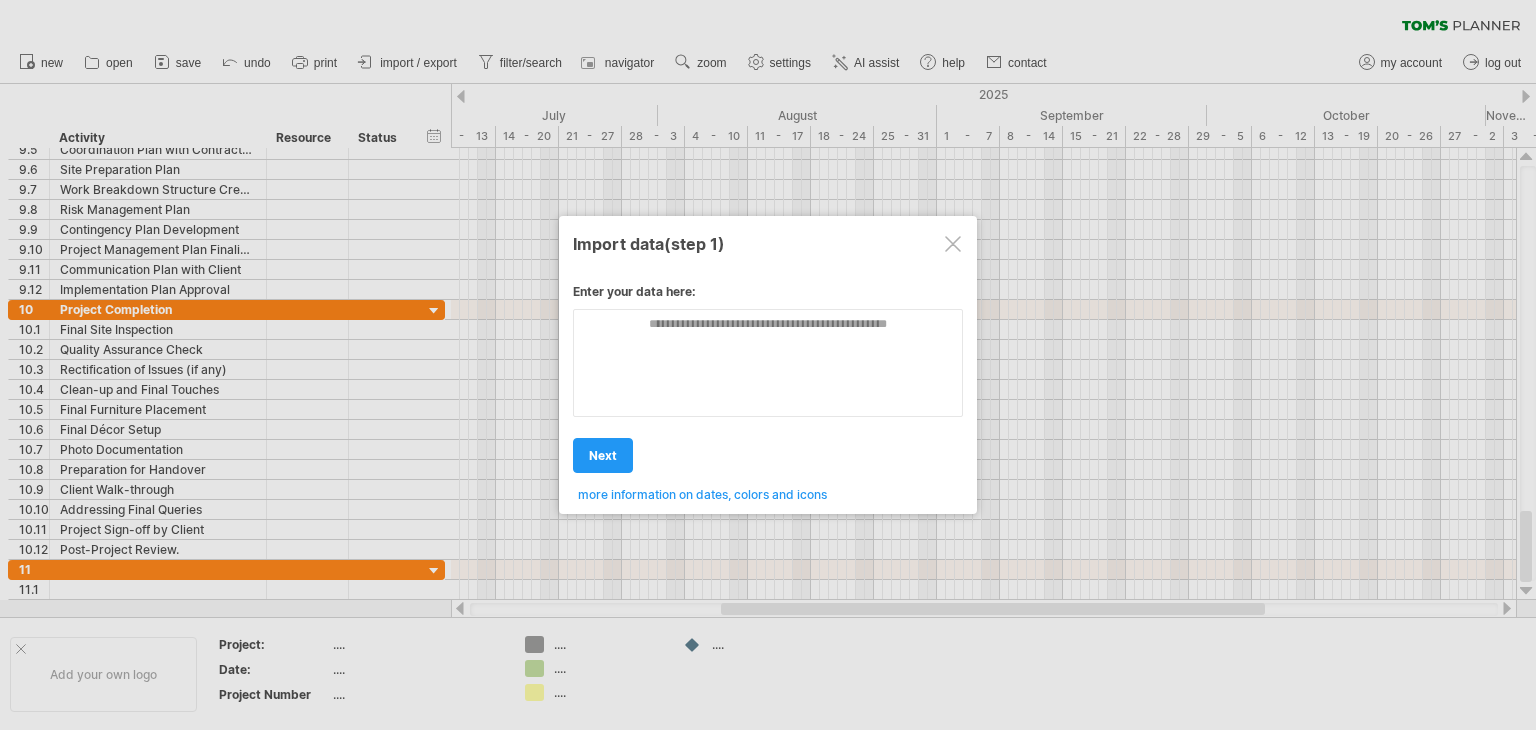click at bounding box center (768, 365) 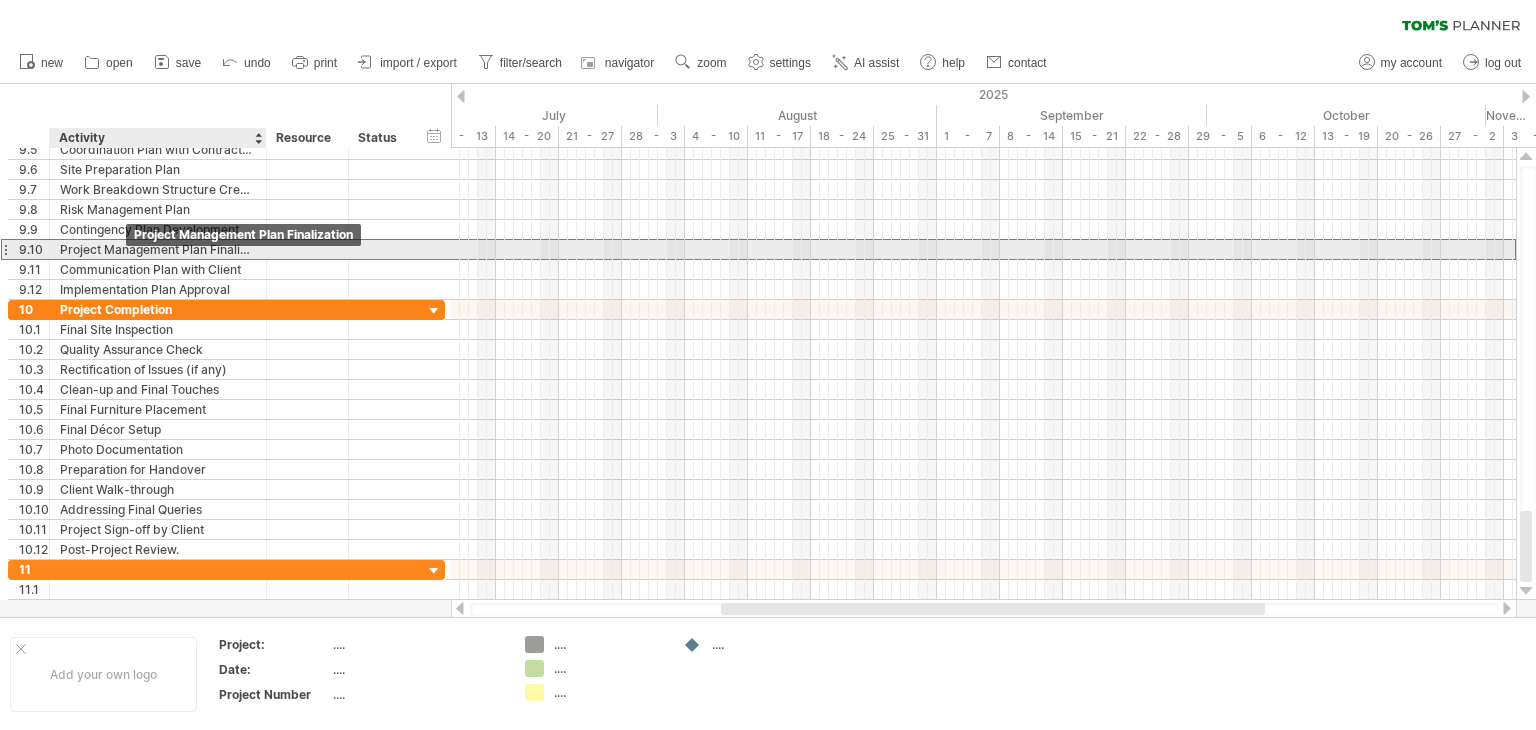 click on "Project Management Plan Finalization" at bounding box center [158, 249] 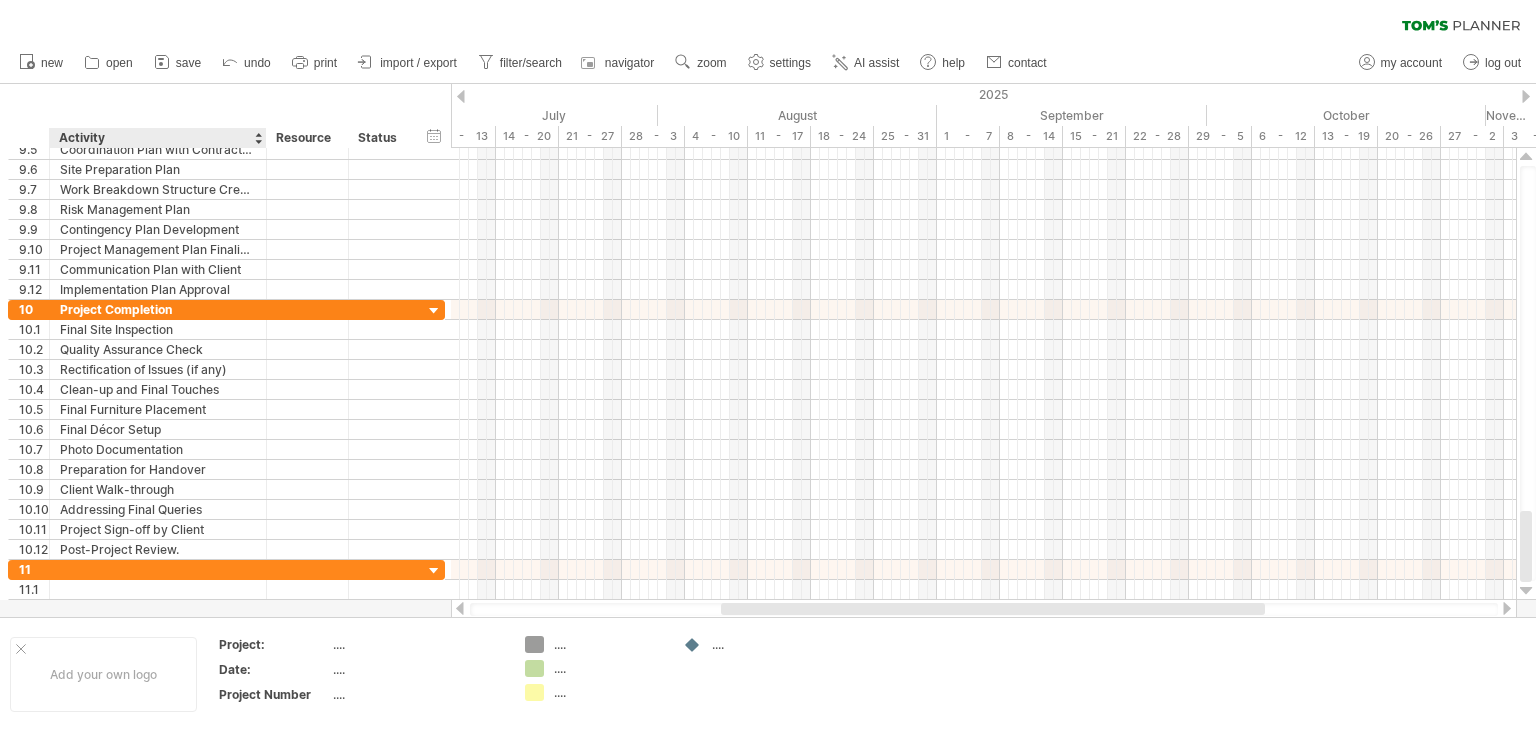 click on "hide start/end/duration show start/end/duration
******** Activity ******** Resource ****** Status" at bounding box center (225, 116) 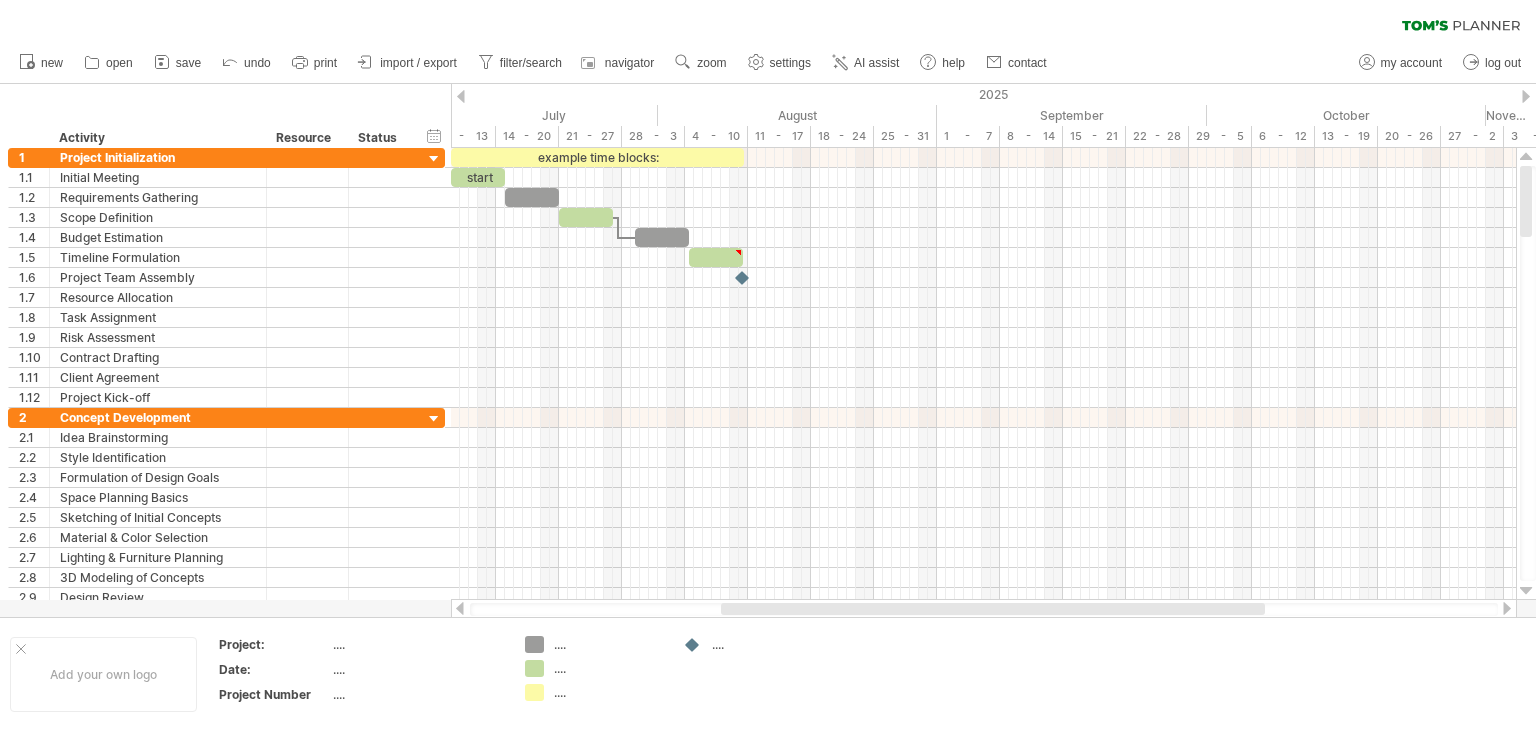 drag, startPoint x: 1529, startPoint y: 570, endPoint x: 1535, endPoint y: 89, distance: 481.0374 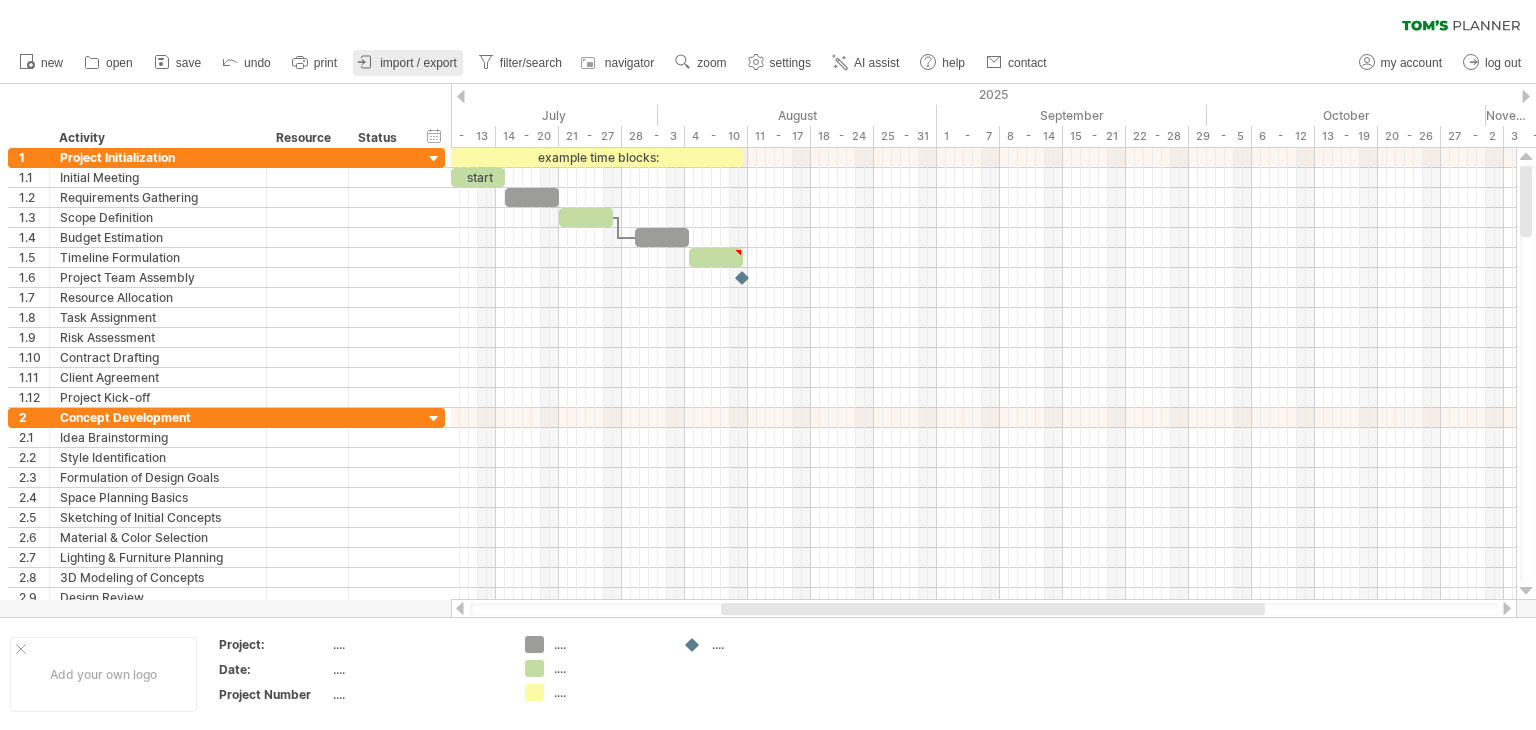 click on "import / export" at bounding box center (408, 63) 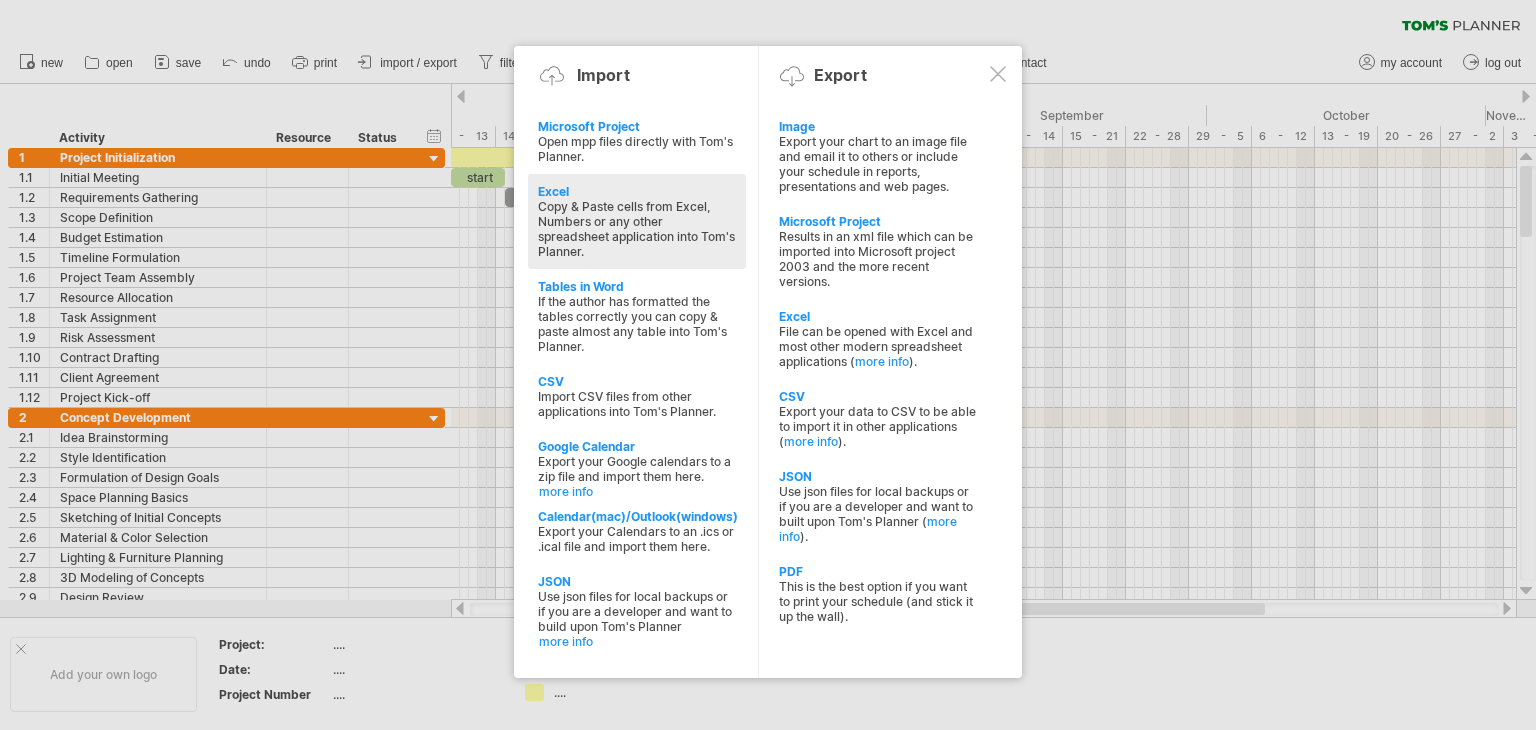 click on "Excel" at bounding box center (637, 191) 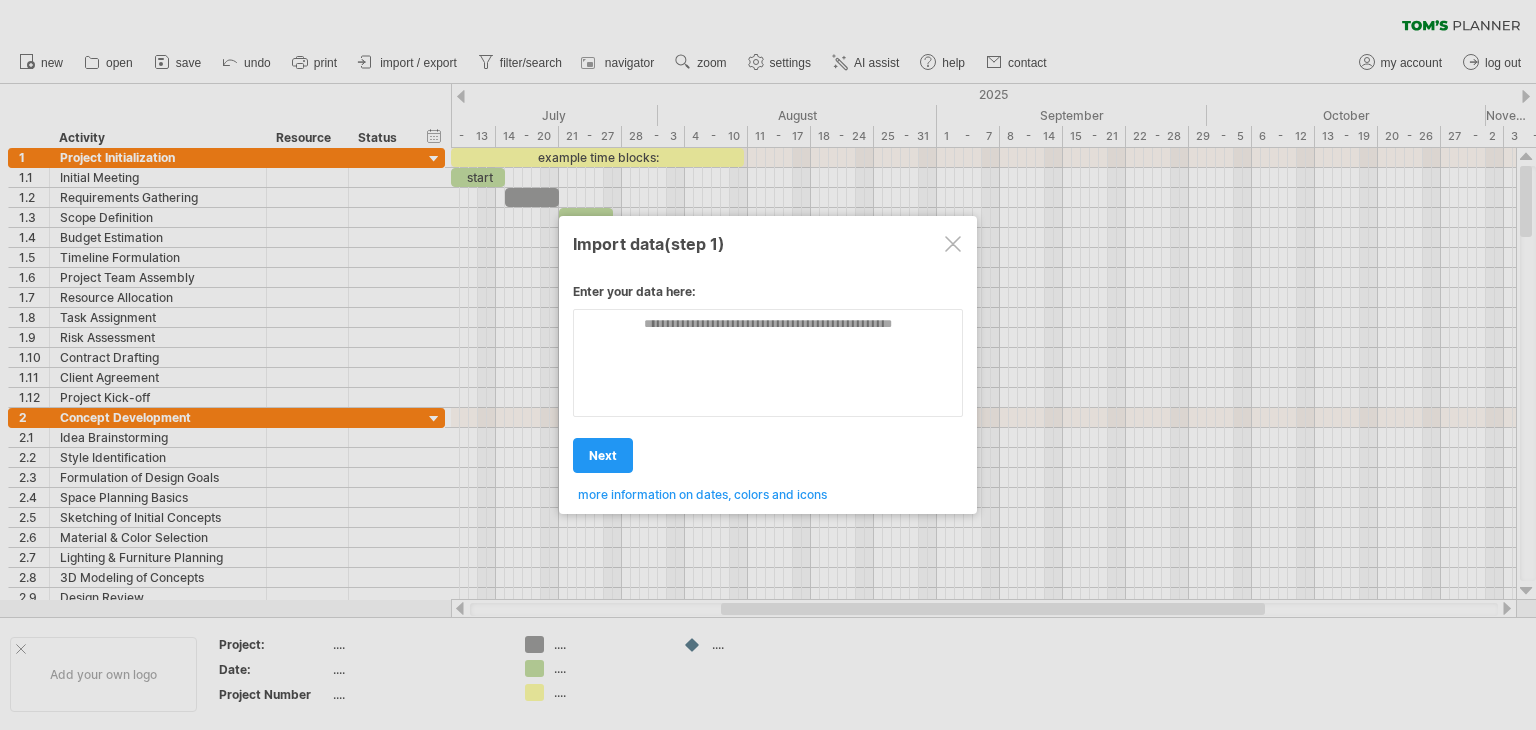 drag, startPoint x: 45, startPoint y: 133, endPoint x: 86, endPoint y: 398, distance: 268.15295 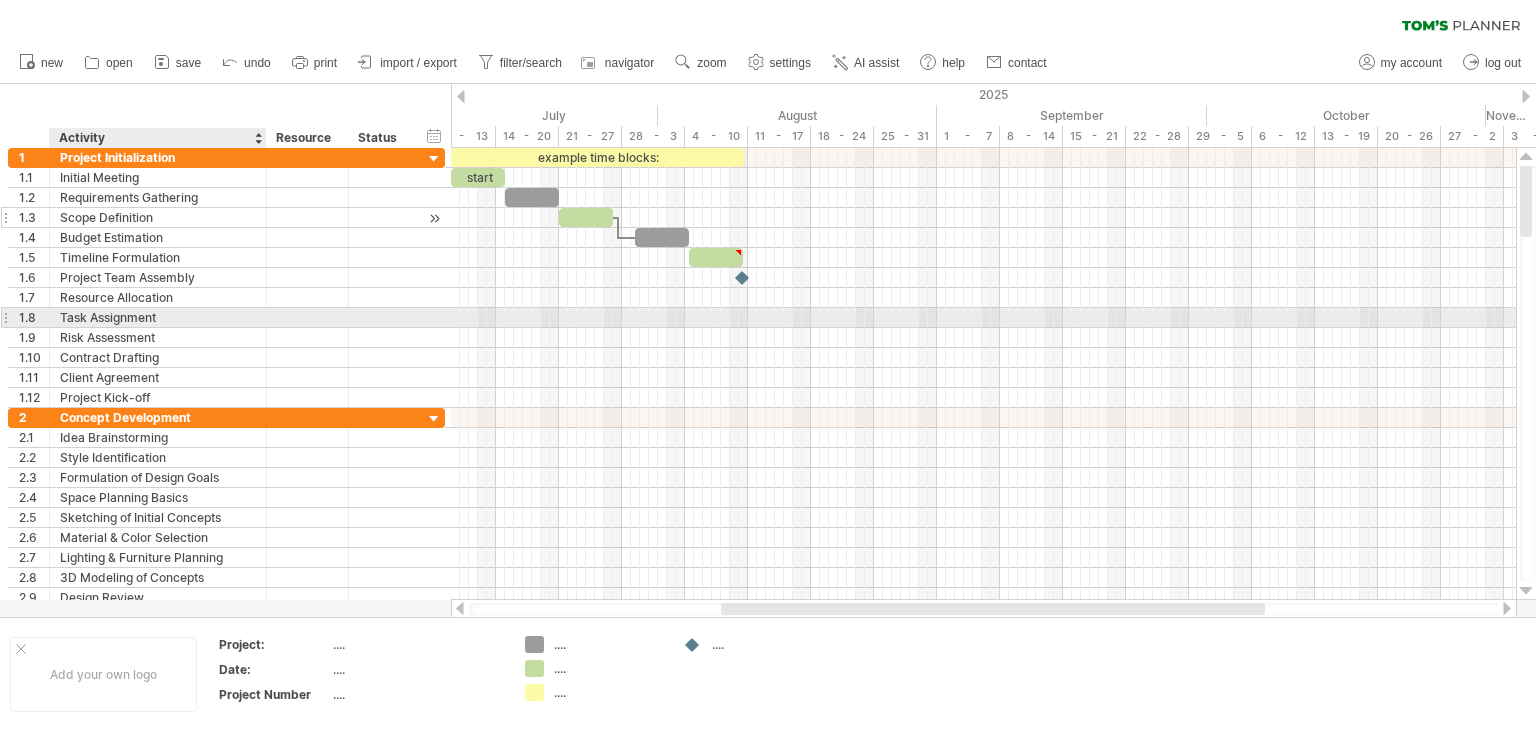 drag, startPoint x: 50, startPoint y: 128, endPoint x: 58, endPoint y: 219, distance: 91.350975 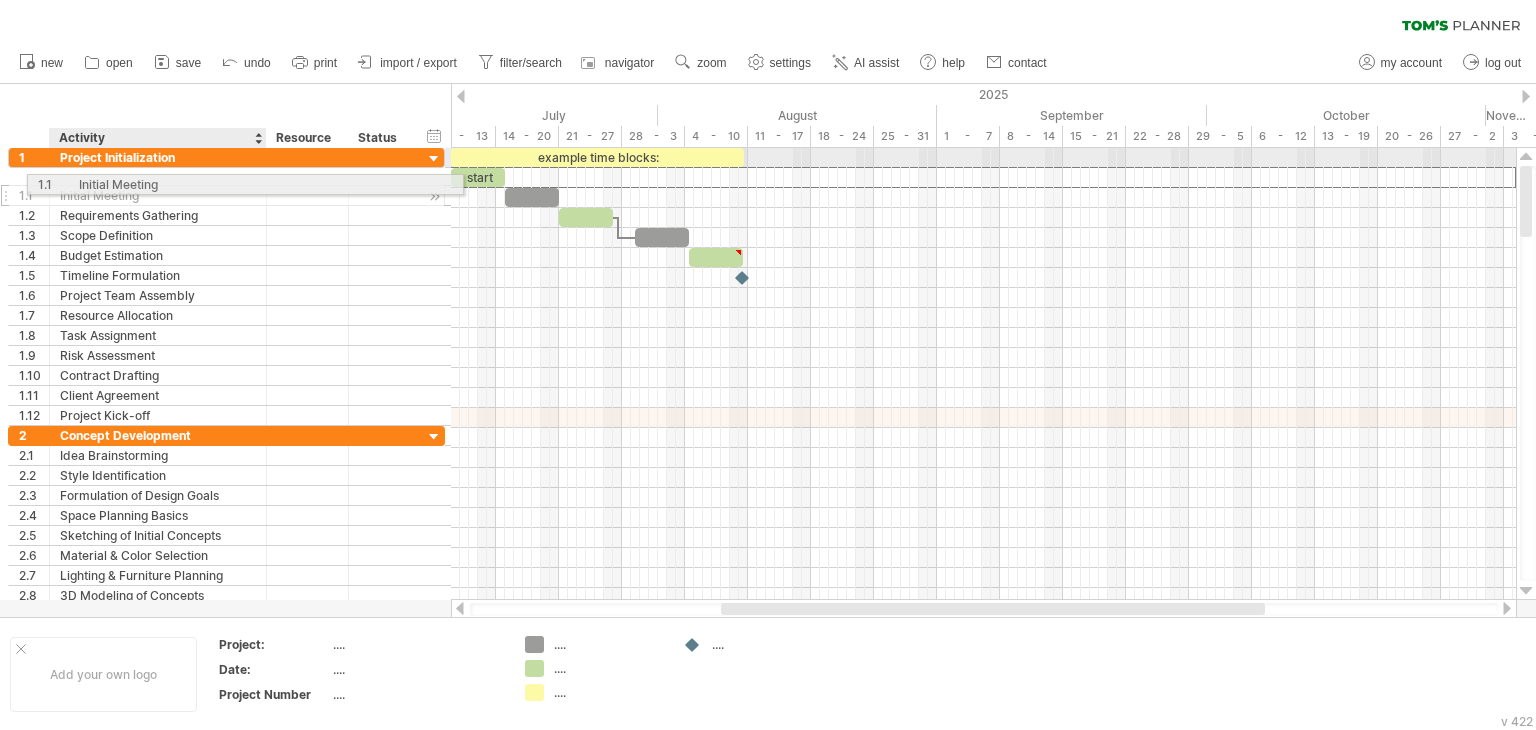 drag, startPoint x: 75, startPoint y: 173, endPoint x: 89, endPoint y: 181, distance: 16.124516 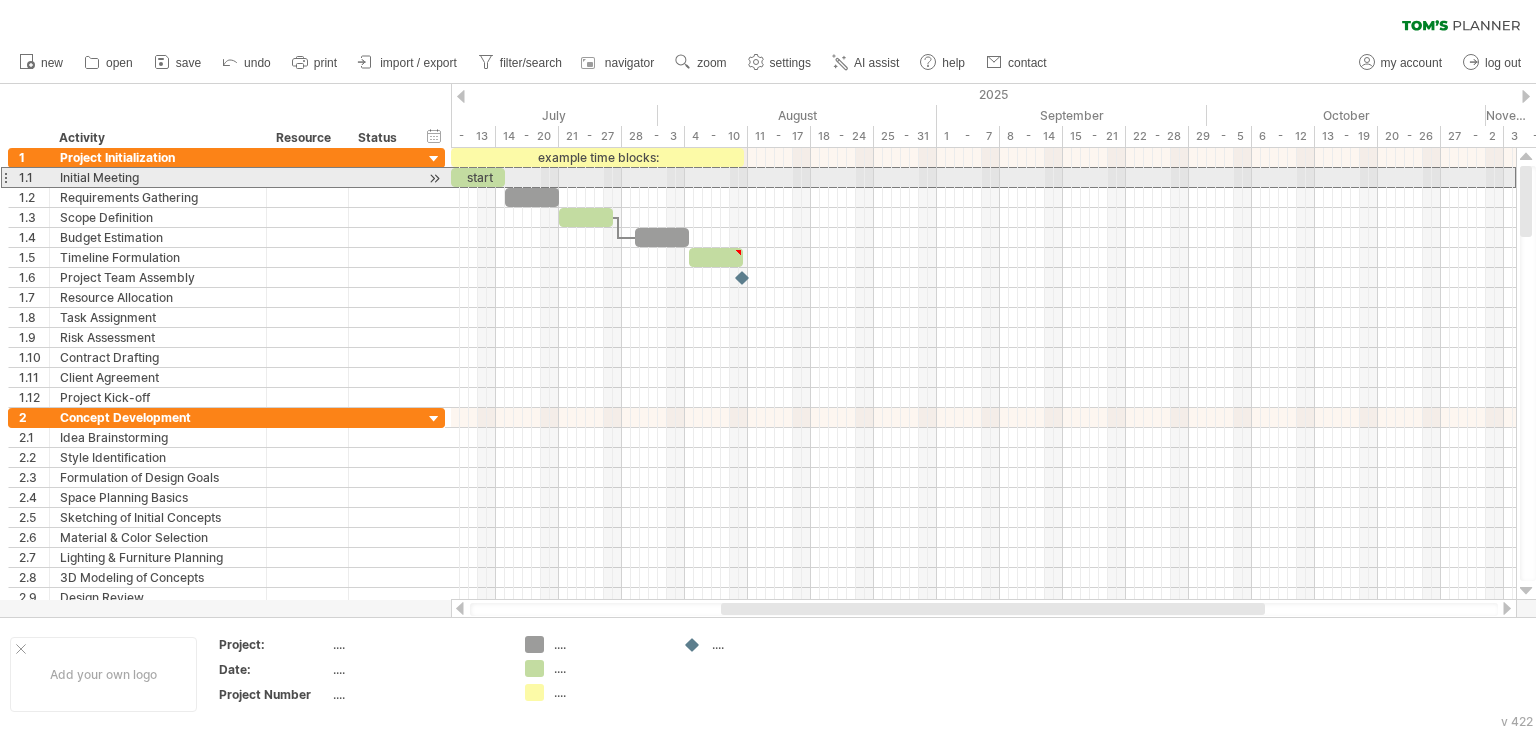 click at bounding box center [5, 177] 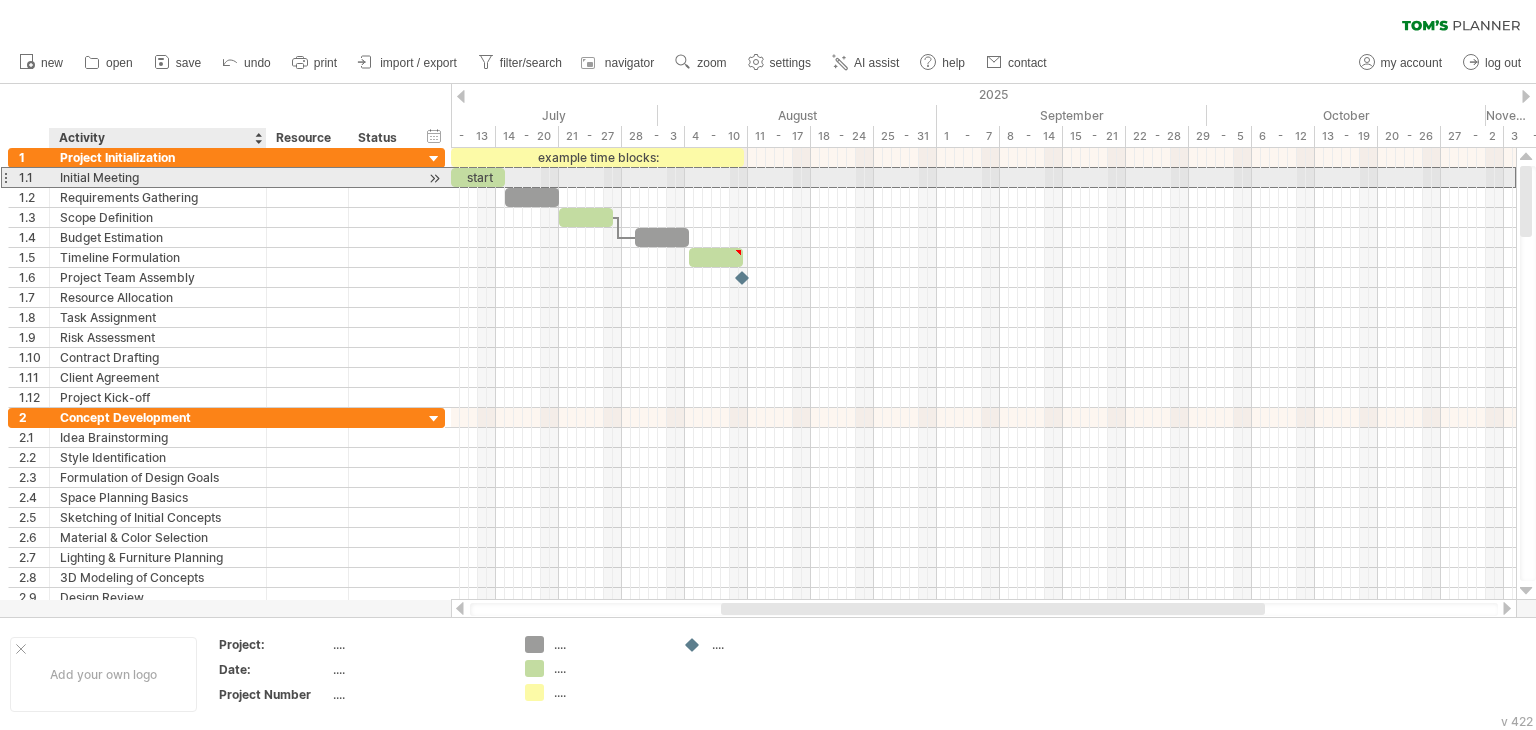 click on "Initial Meeting" at bounding box center (158, 177) 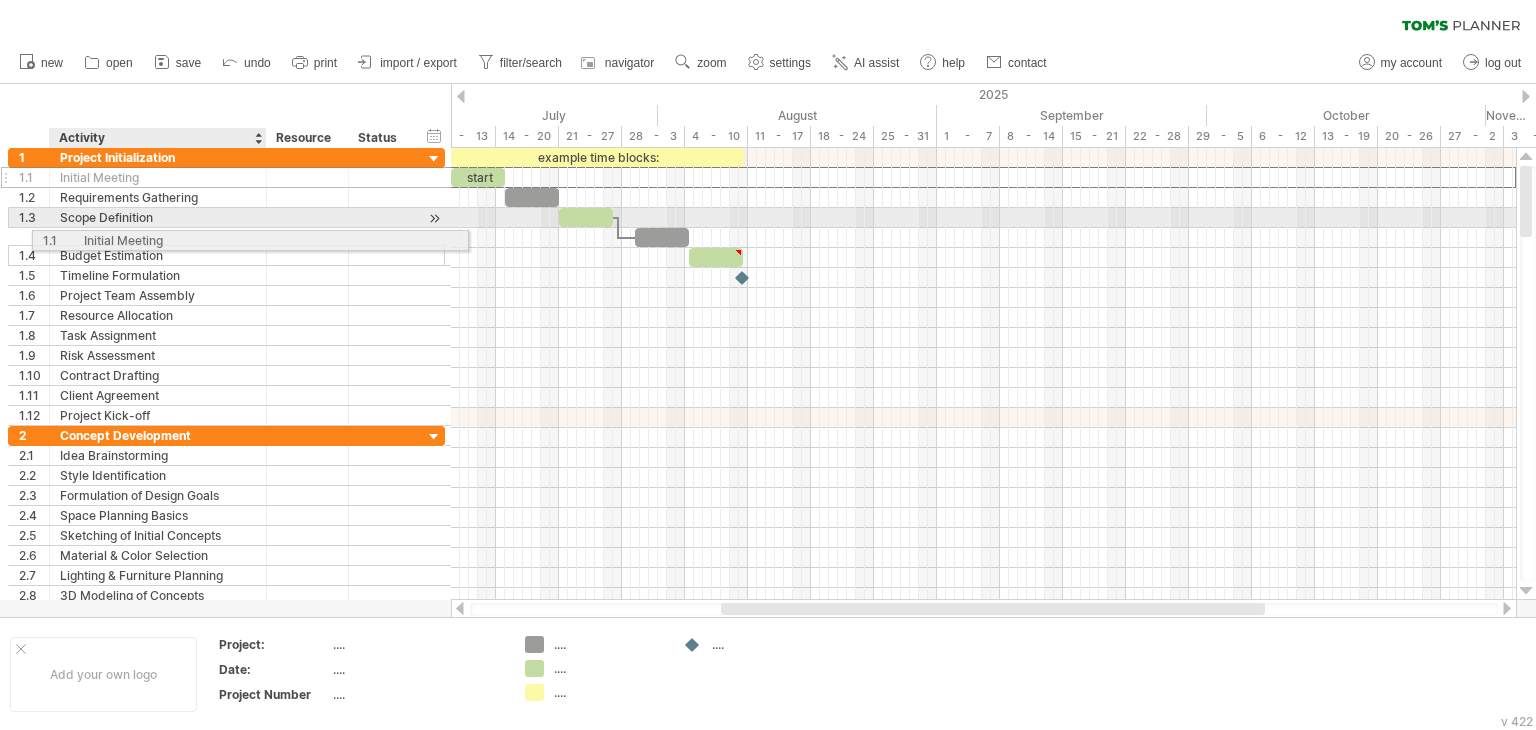drag, startPoint x: 60, startPoint y: 175, endPoint x: 74, endPoint y: 218, distance: 45.221676 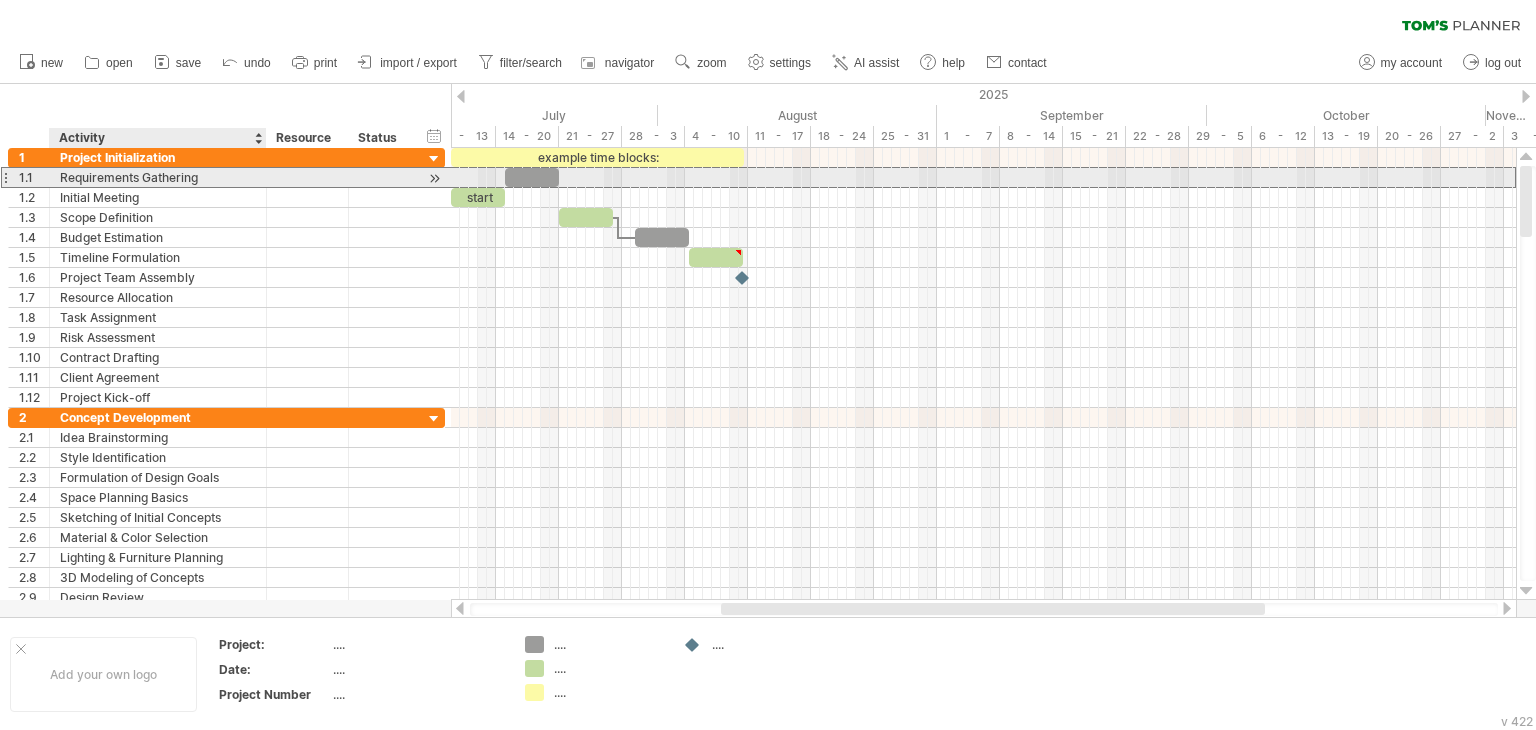 drag, startPoint x: 63, startPoint y: 173, endPoint x: 120, endPoint y: 175, distance: 57.035076 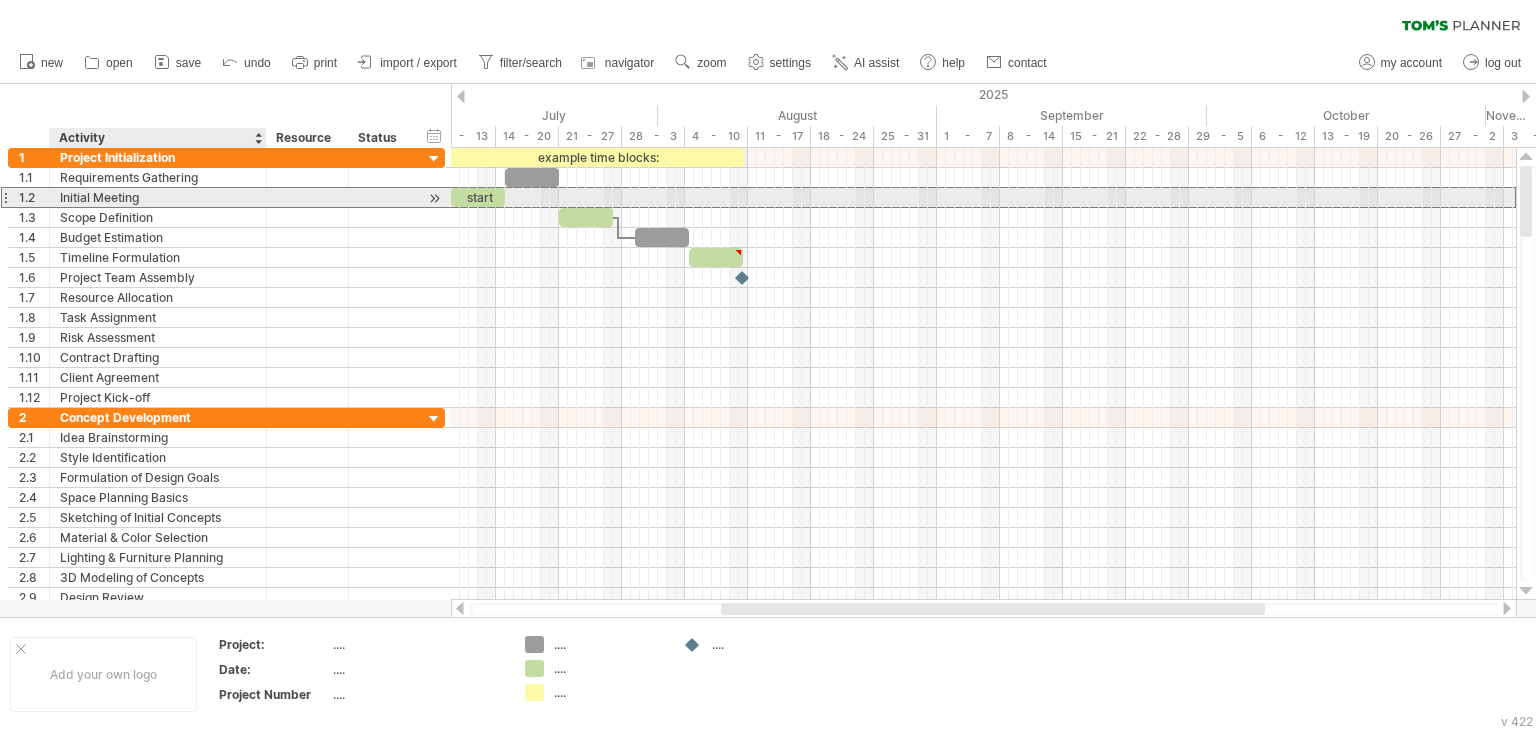 click on "Initial Meeting" at bounding box center [158, 197] 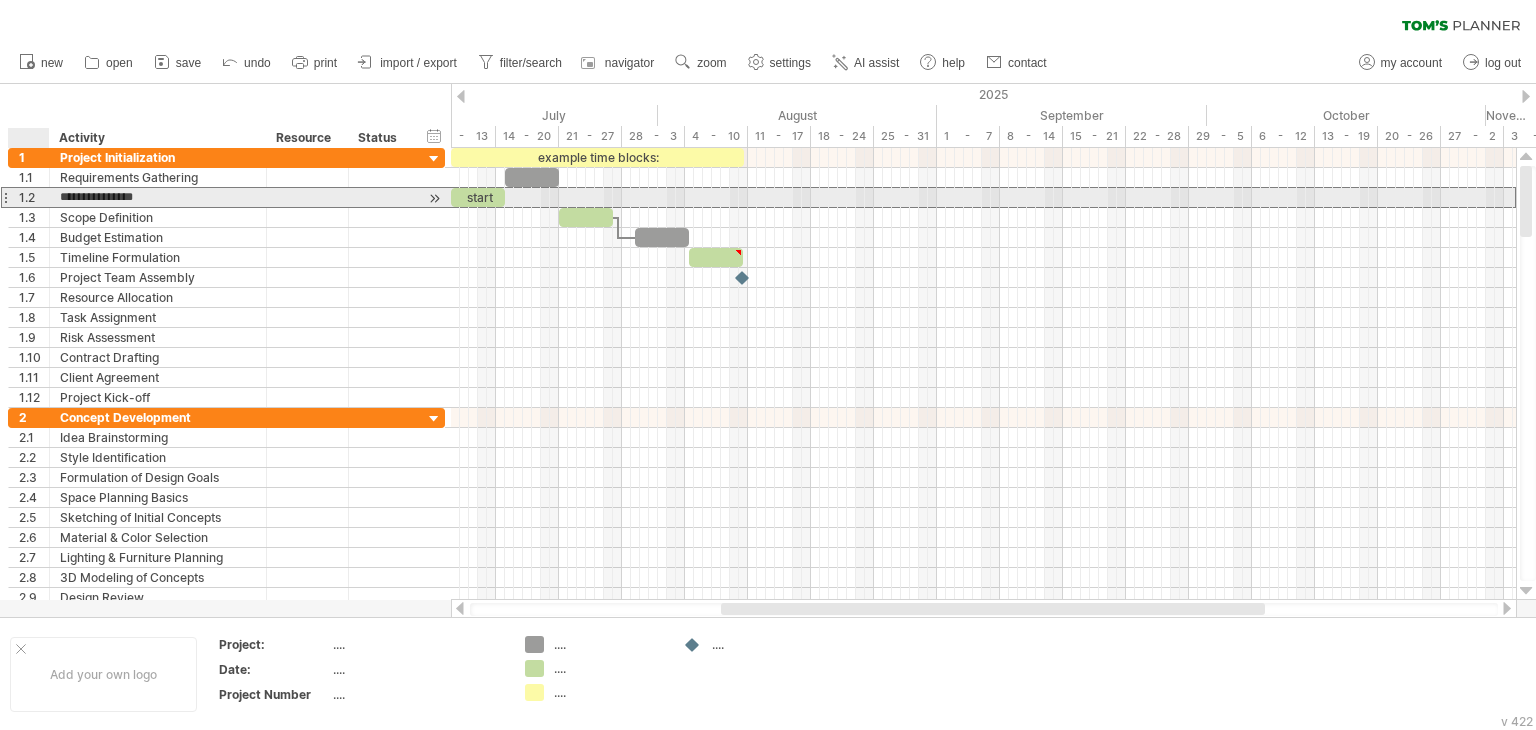 drag, startPoint x: 164, startPoint y: 198, endPoint x: 48, endPoint y: 195, distance: 116.03879 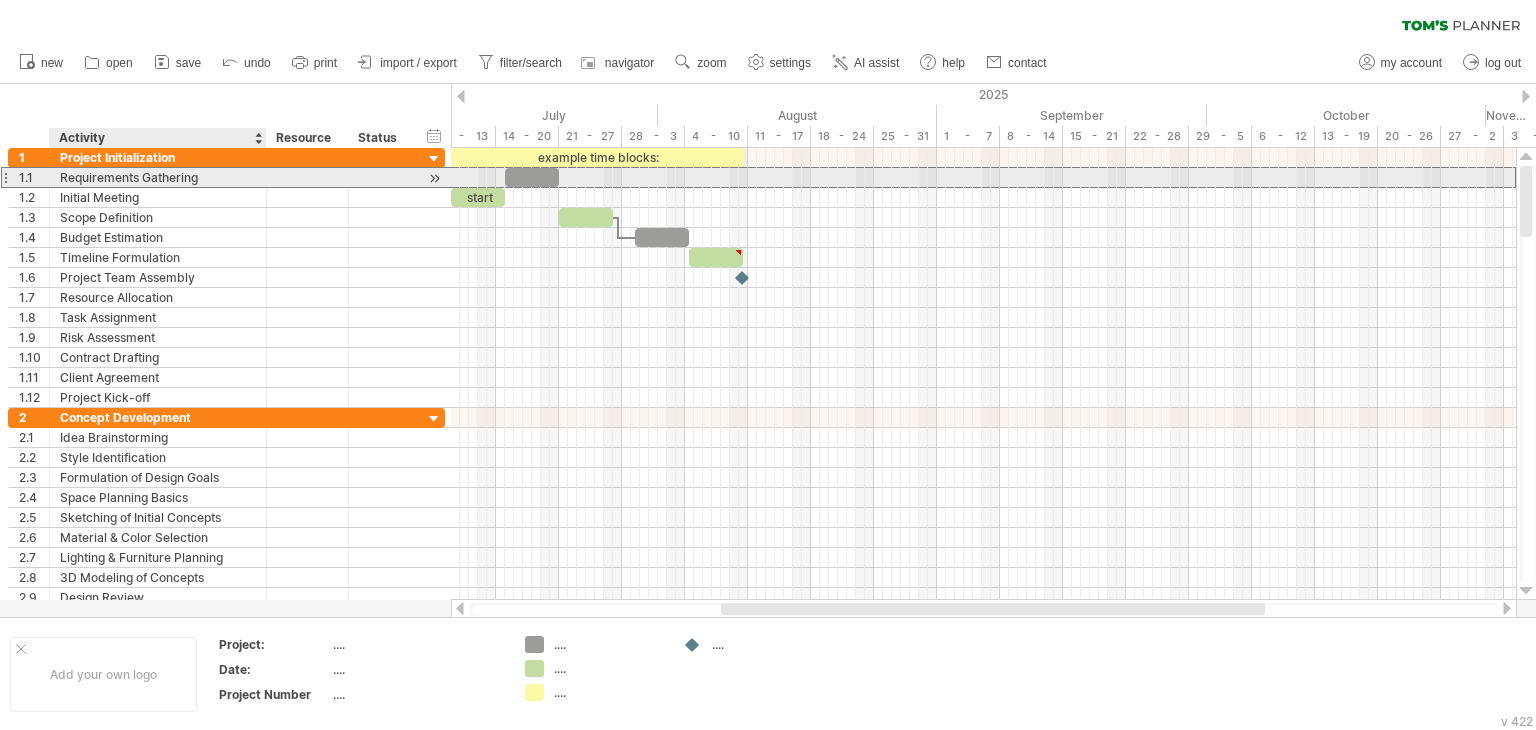 drag, startPoint x: 58, startPoint y: 178, endPoint x: 96, endPoint y: 179, distance: 38.013157 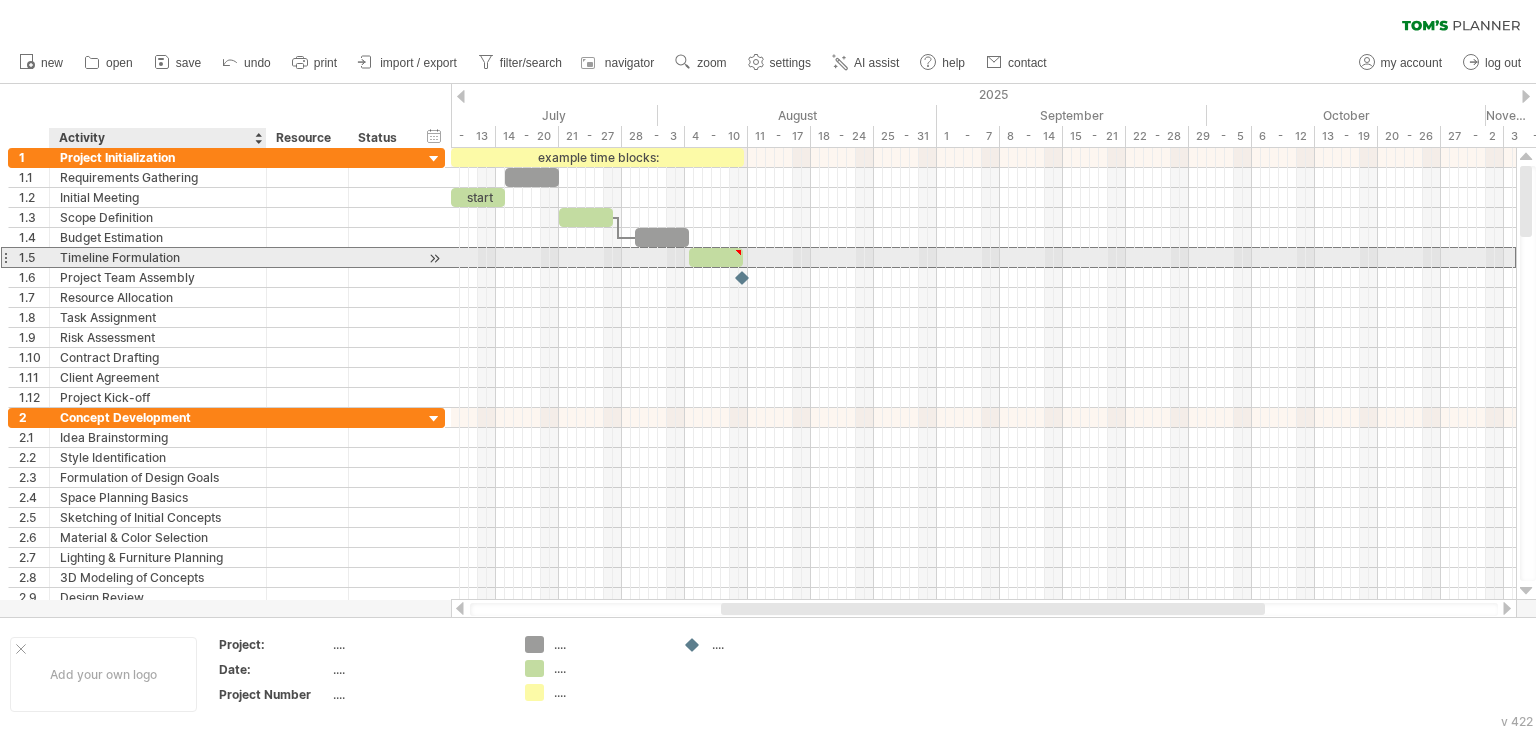 click on "Timeline Formulation" at bounding box center [158, 257] 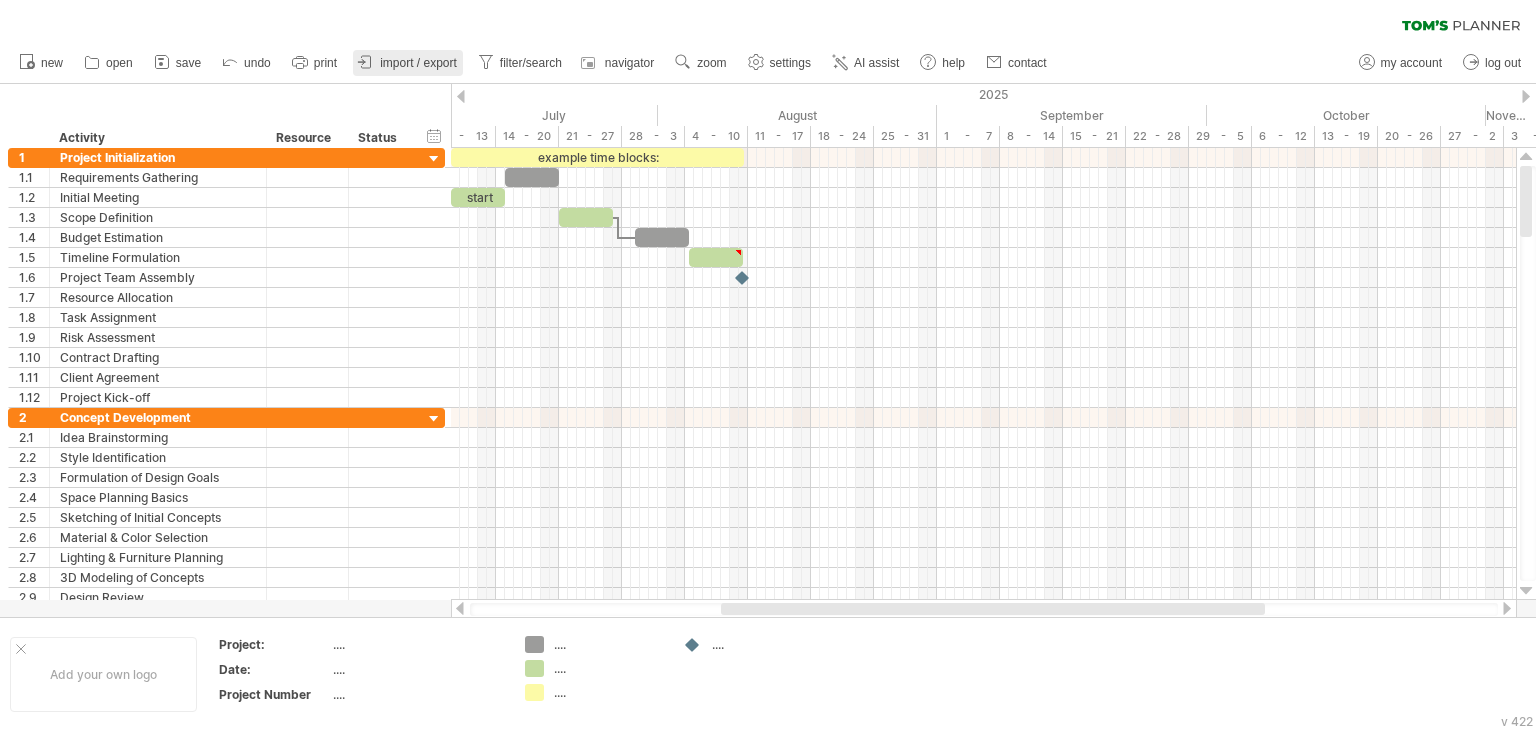 click on "import / export" at bounding box center (418, 63) 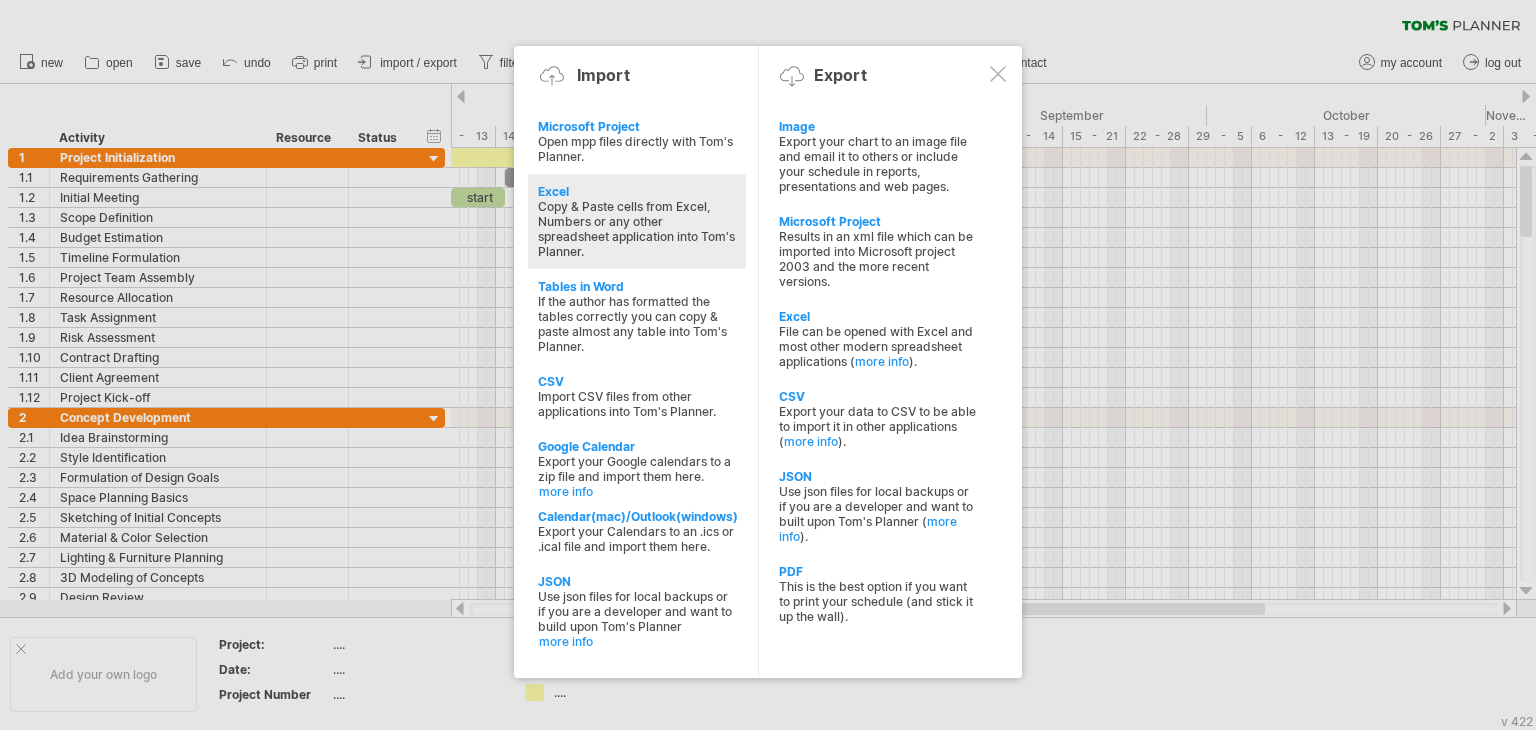 click on "Excel" at bounding box center [637, 191] 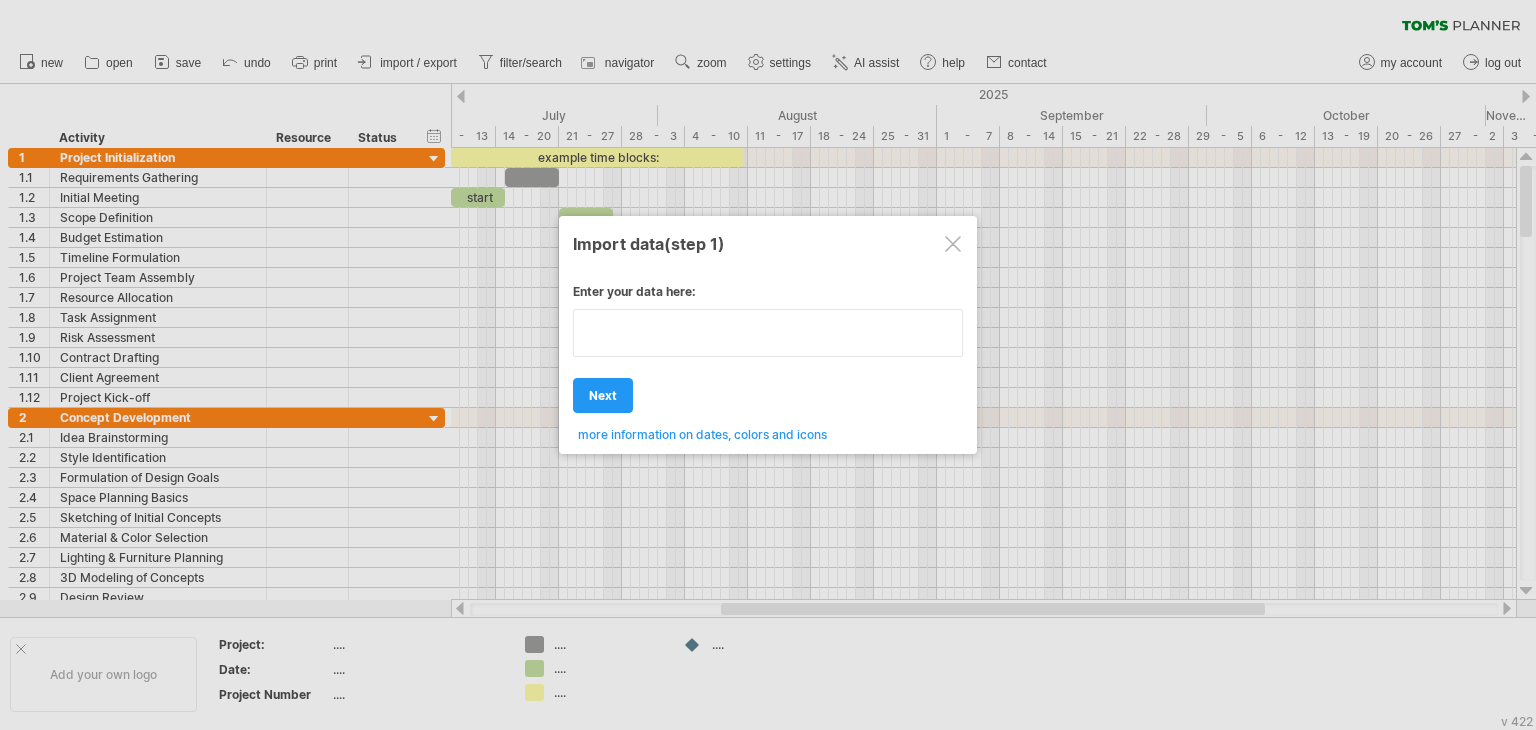 click at bounding box center [768, 333] 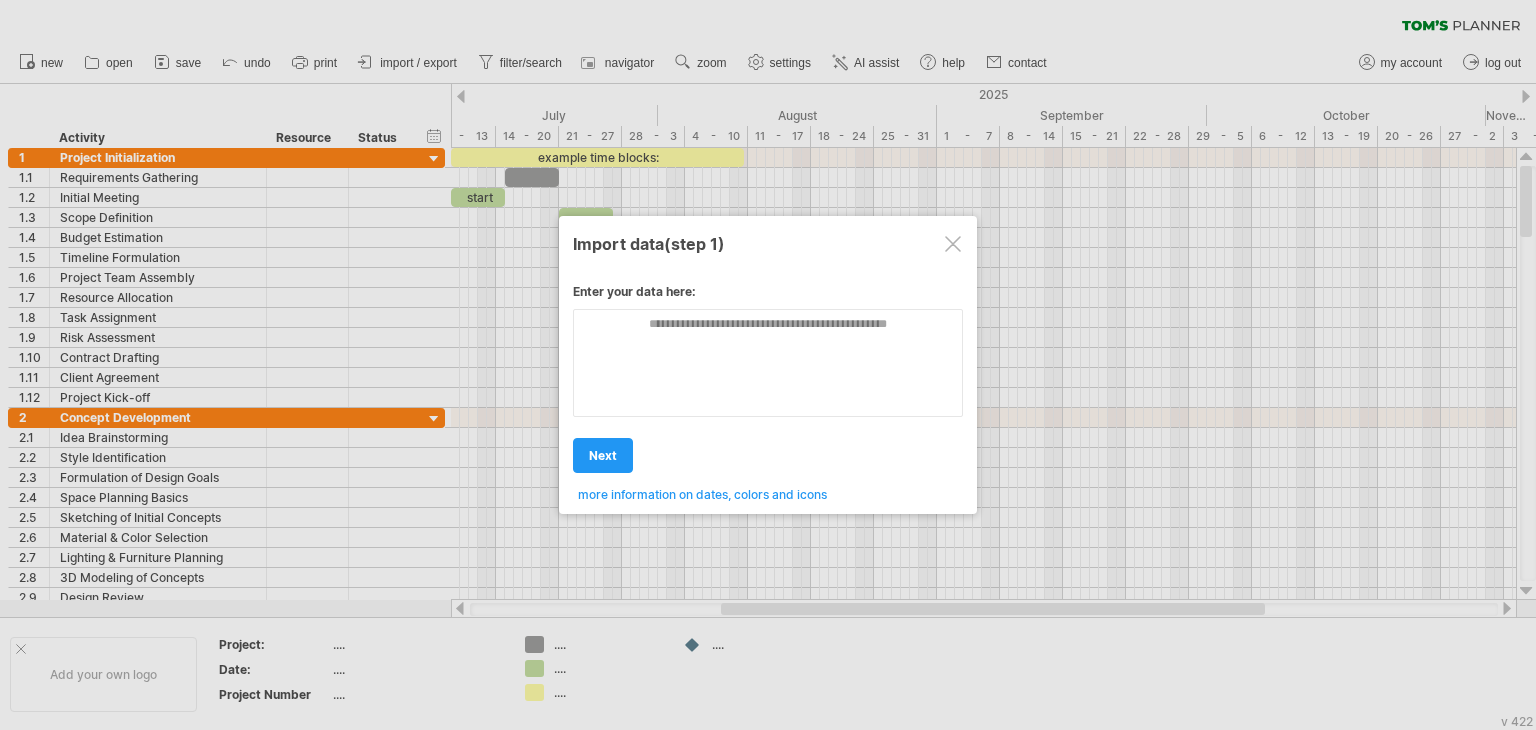 click at bounding box center (768, 365) 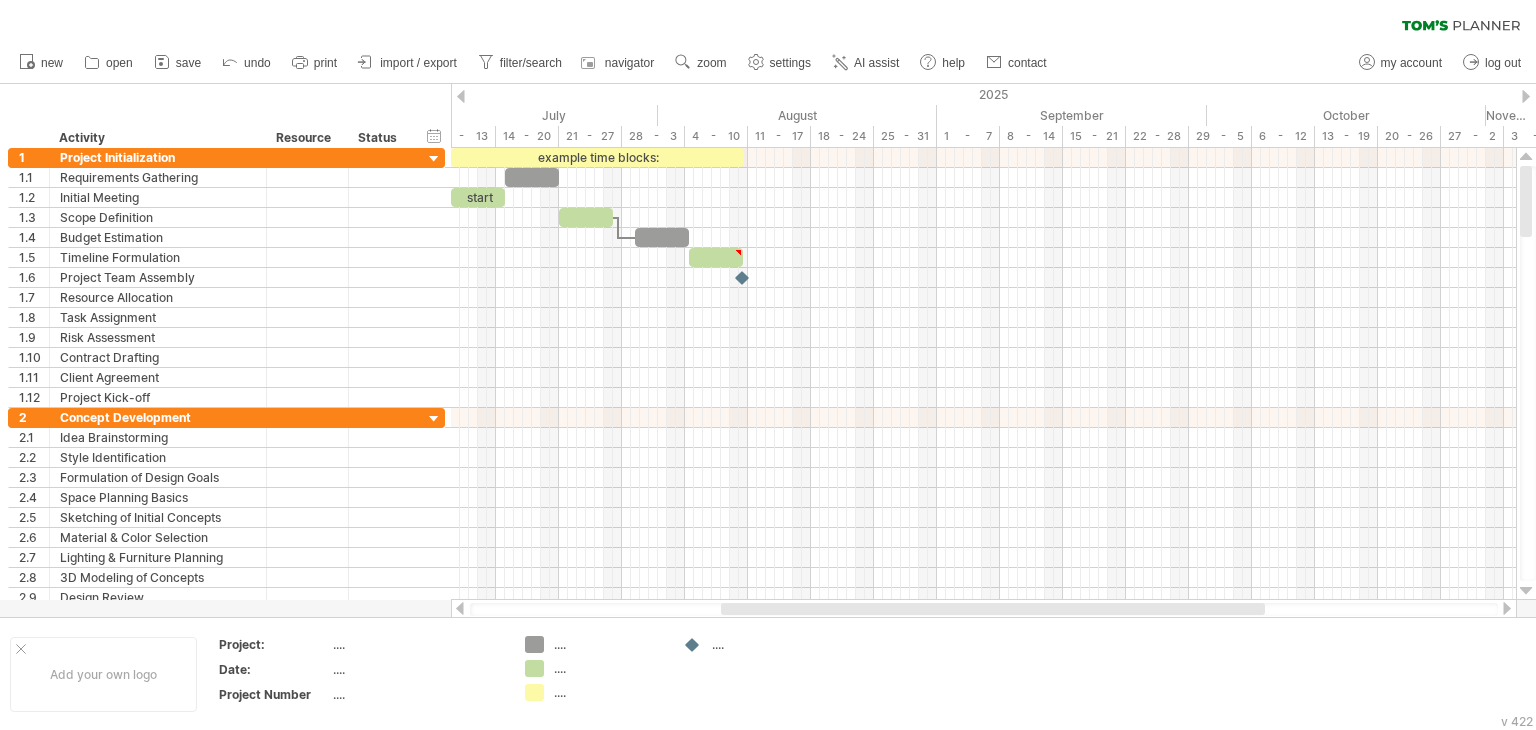 click on "Initial Meeting" at bounding box center (158, 197) 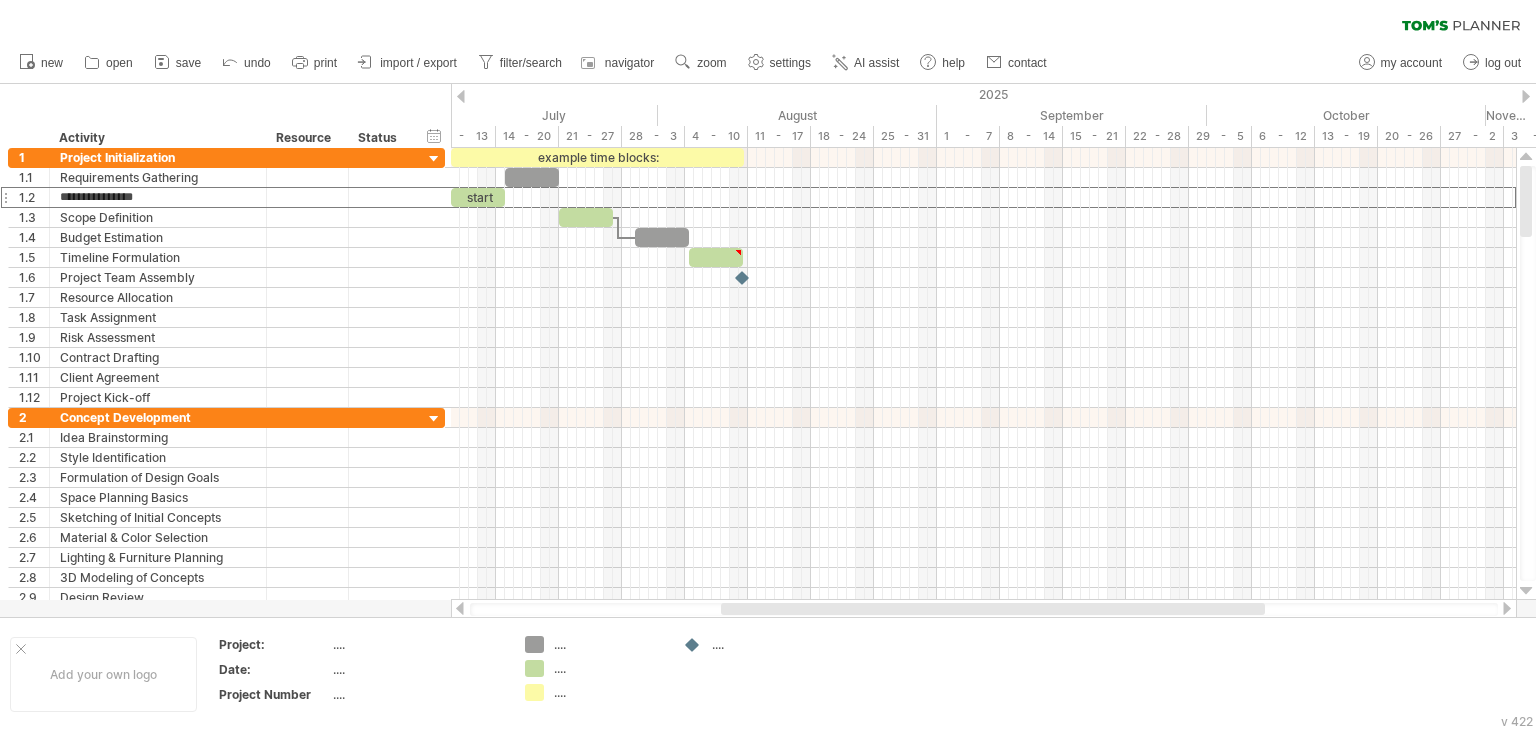 click on "**********" at bounding box center (158, 197) 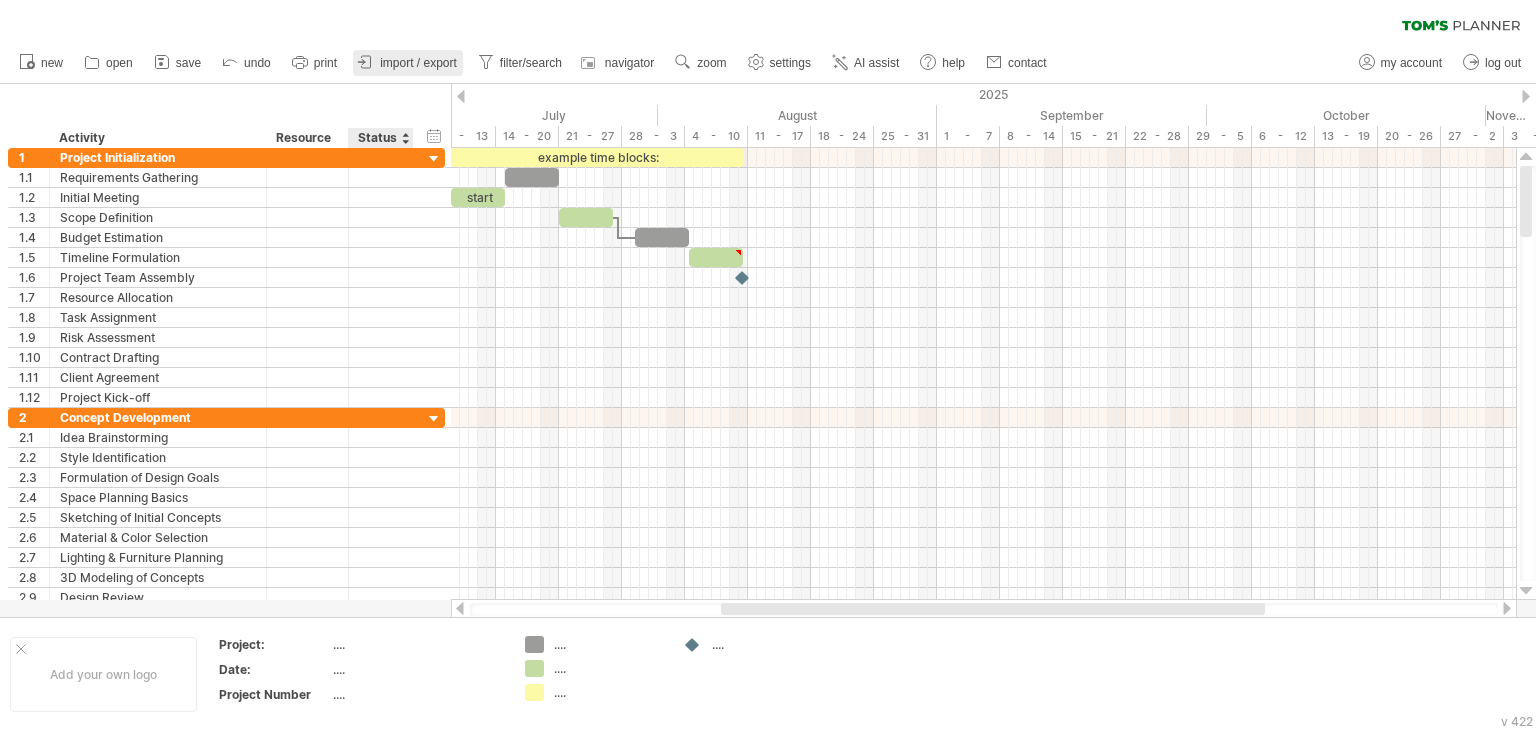 click on "import / export" at bounding box center (408, 63) 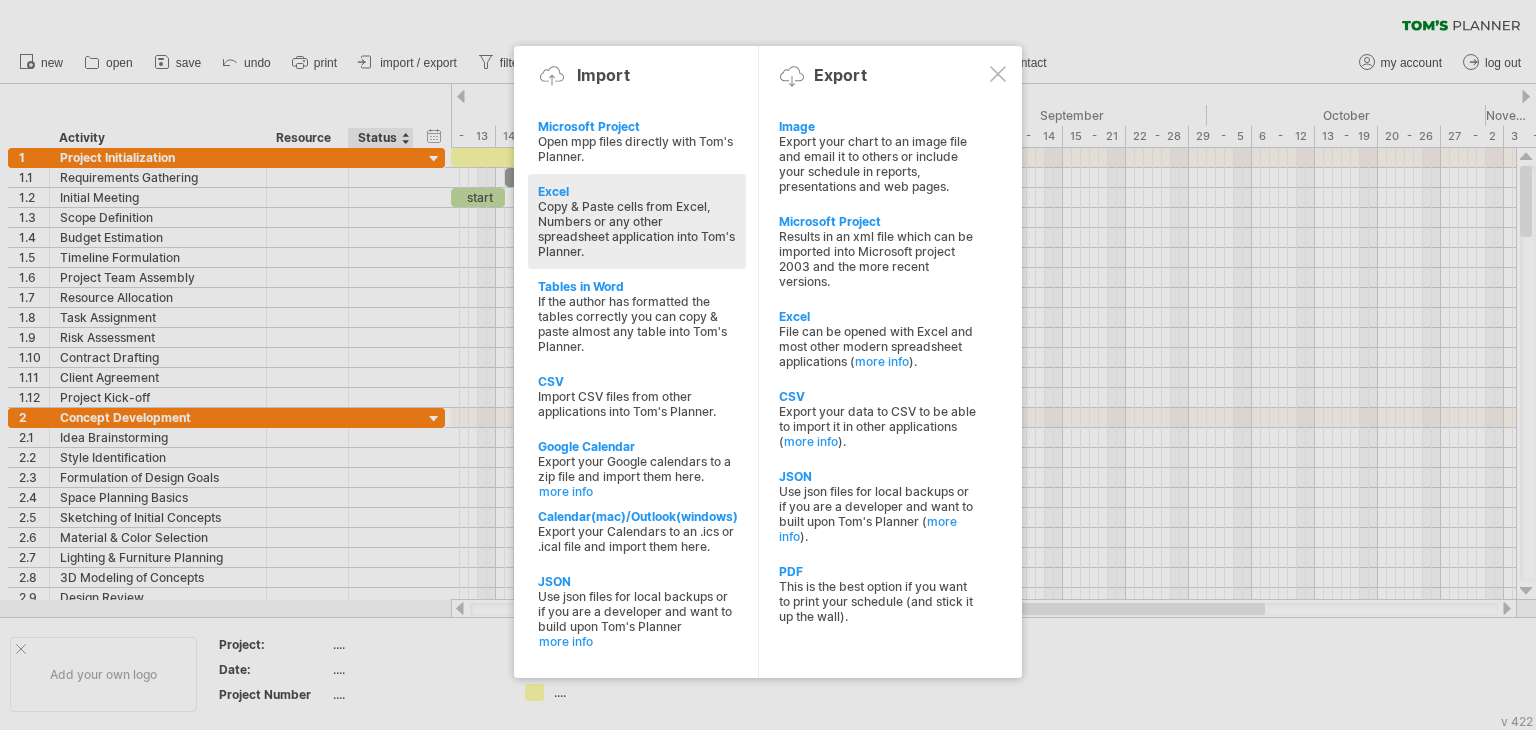 click on "Copy & Paste cells from Excel, Numbers or any other spreadsheet application into Tom's Planner." at bounding box center [637, 229] 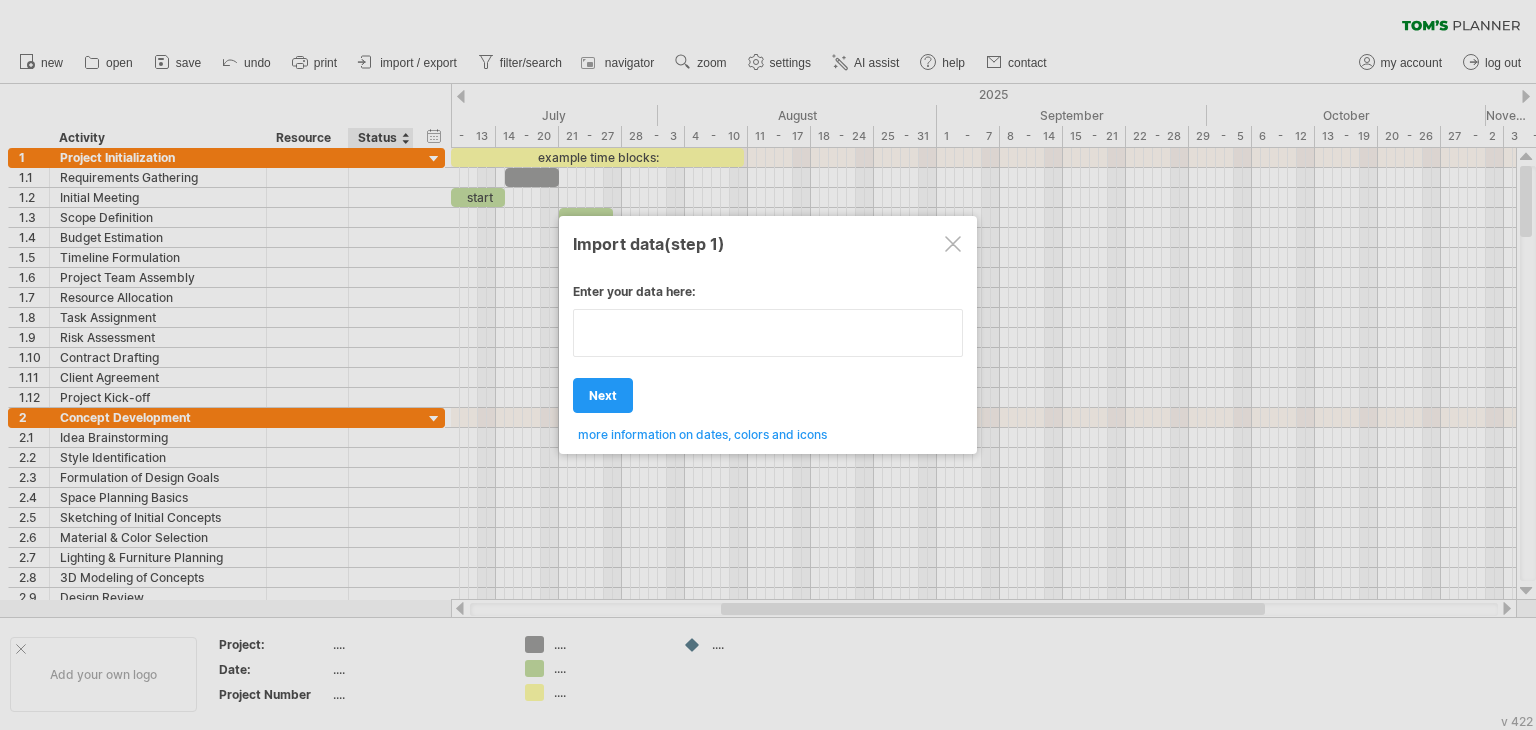 click at bounding box center (768, 333) 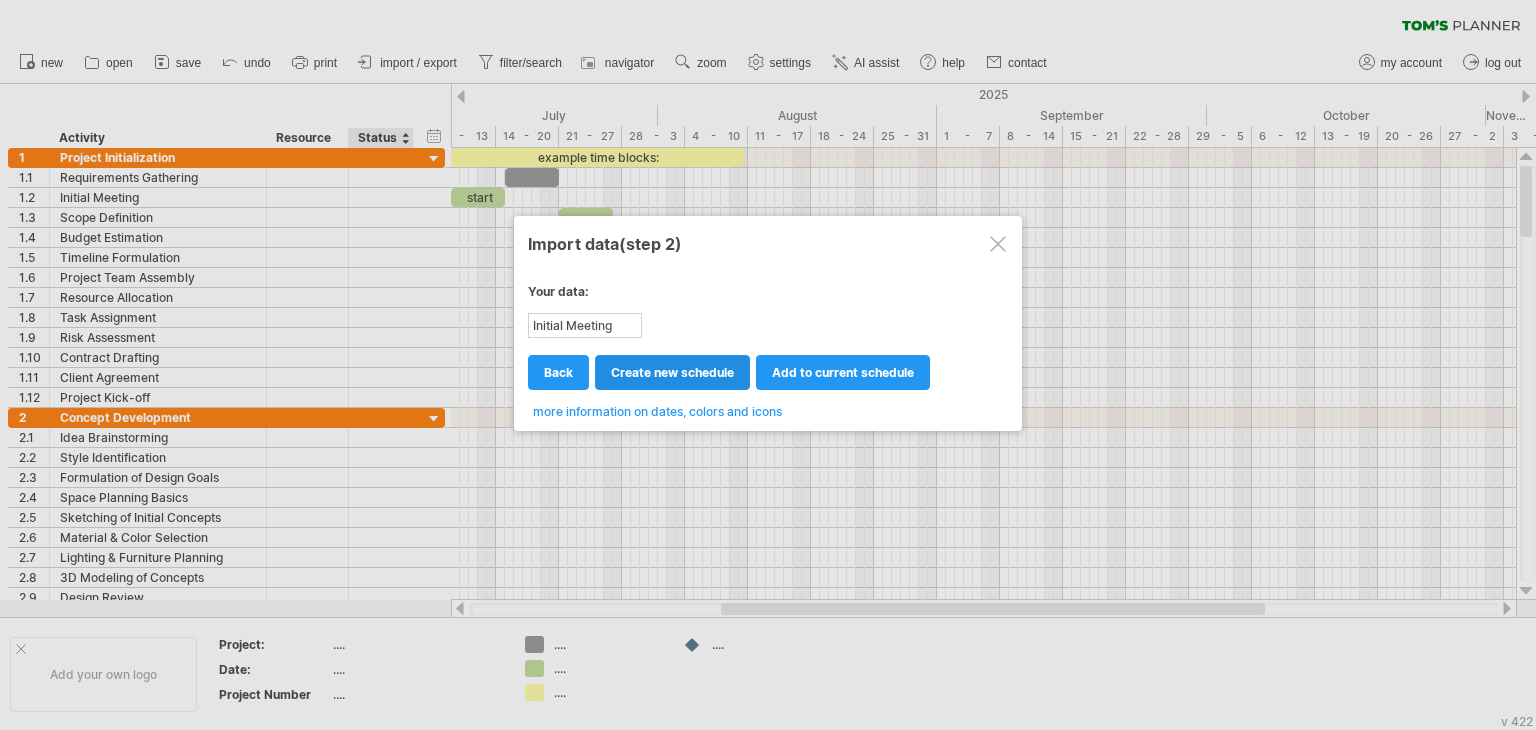 click on "create new schedule" at bounding box center (672, 372) 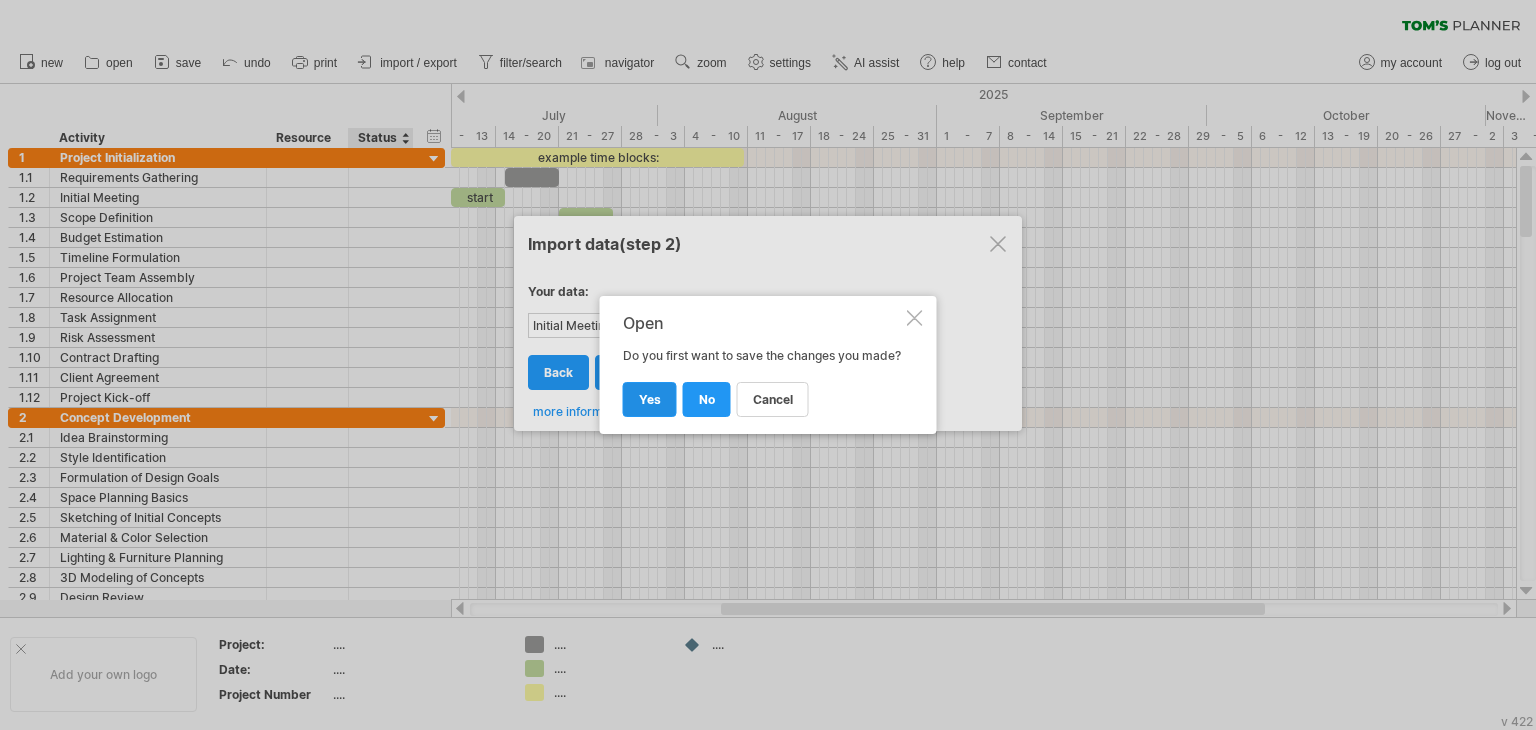 click on "yes" at bounding box center [650, 399] 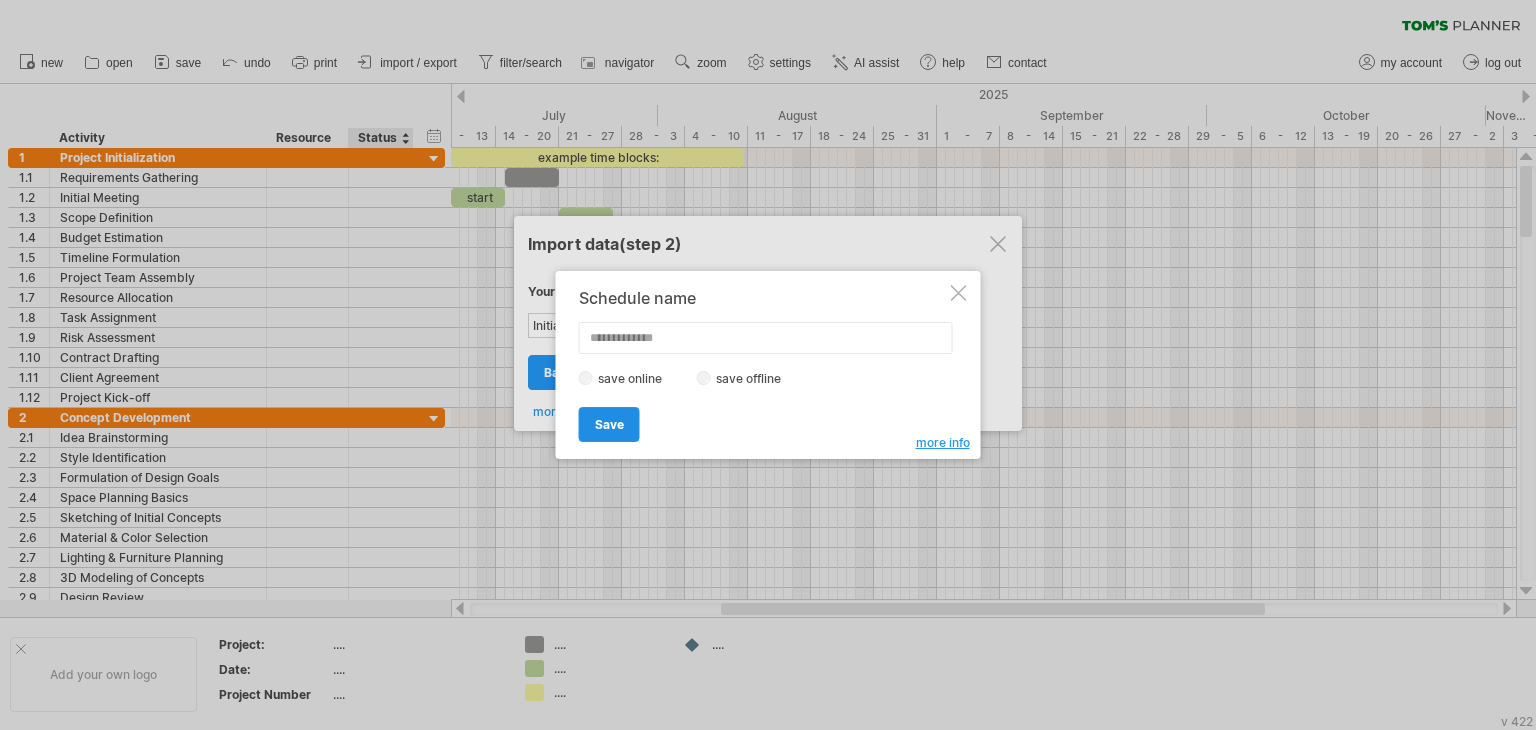 click on "Save" at bounding box center [609, 424] 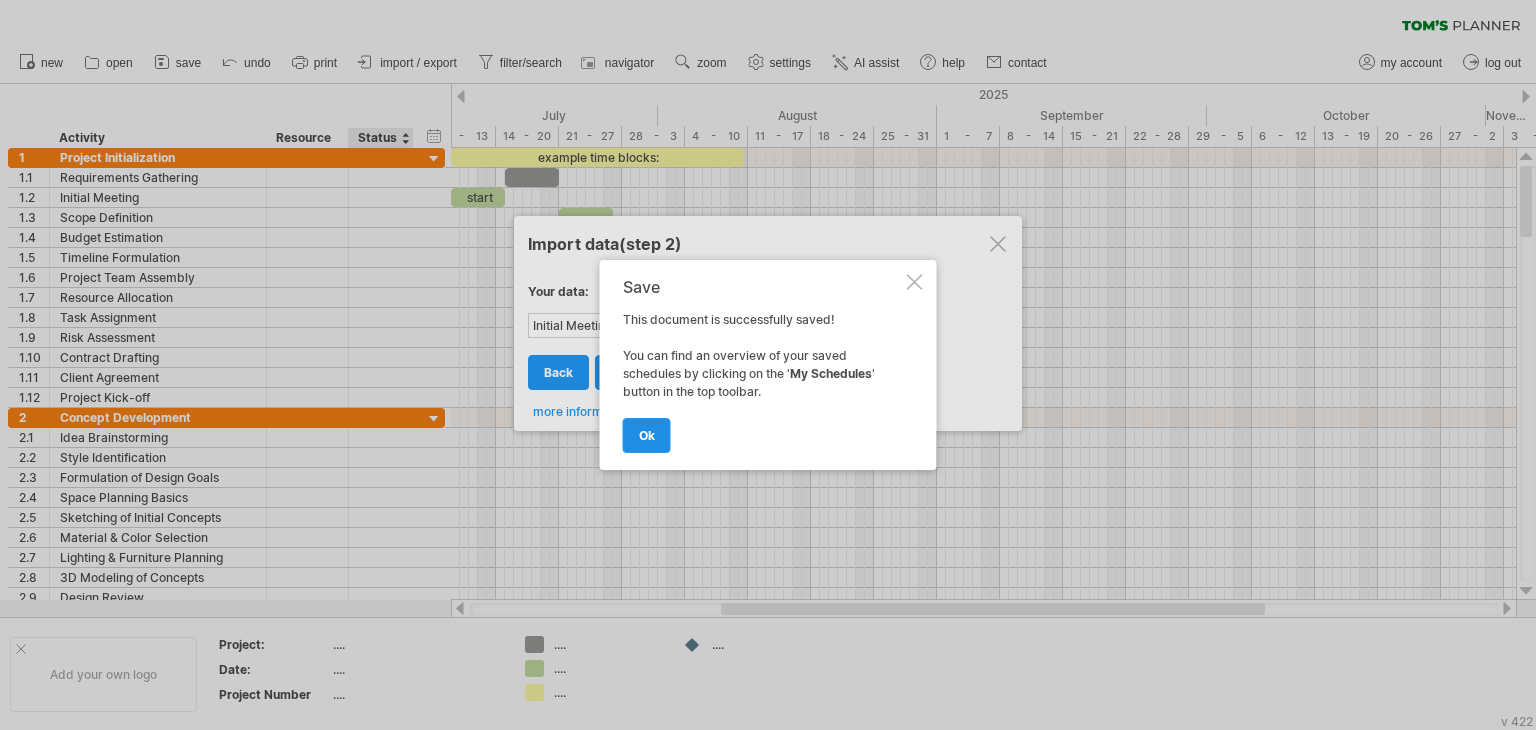 click on "ok" at bounding box center [647, 435] 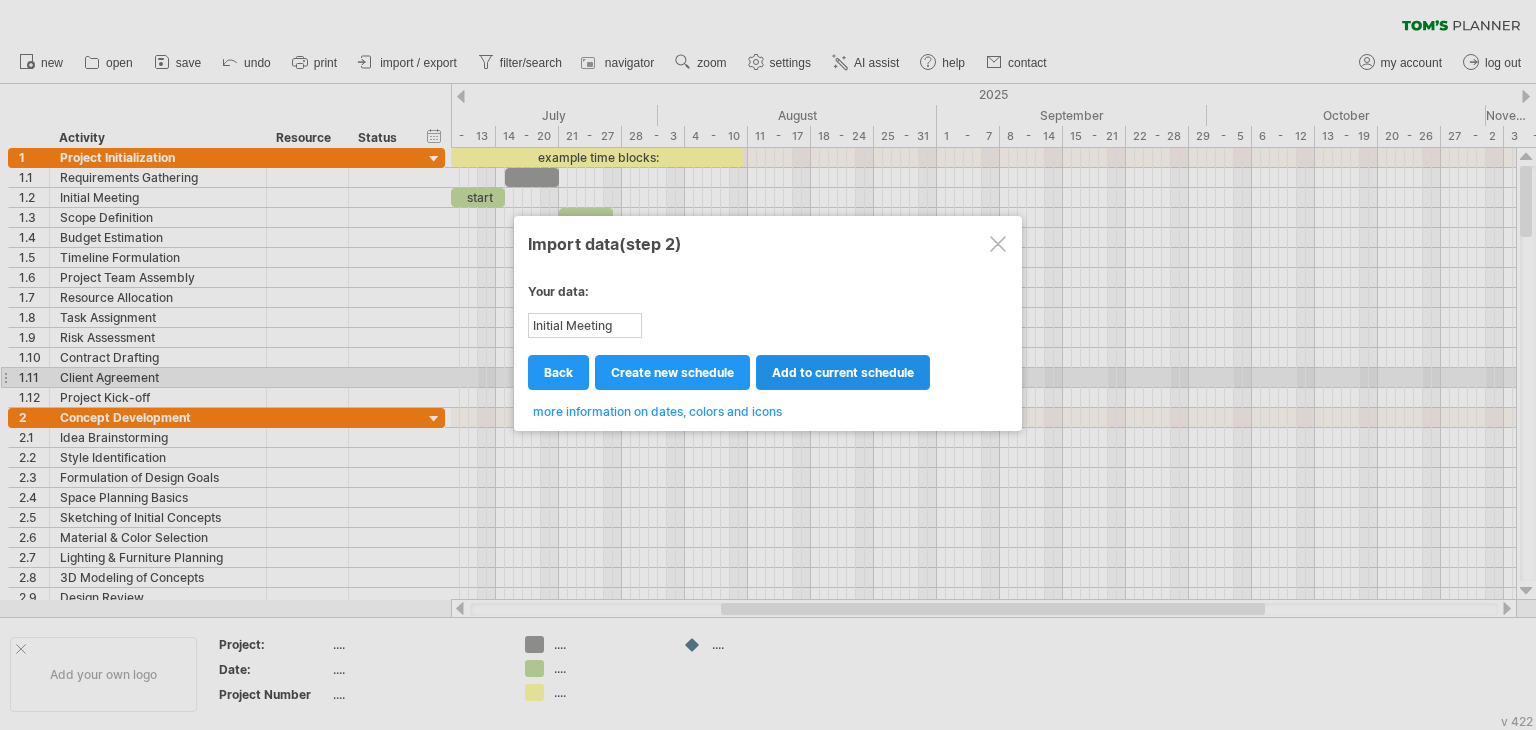 click on "add to current schedule" at bounding box center [843, 372] 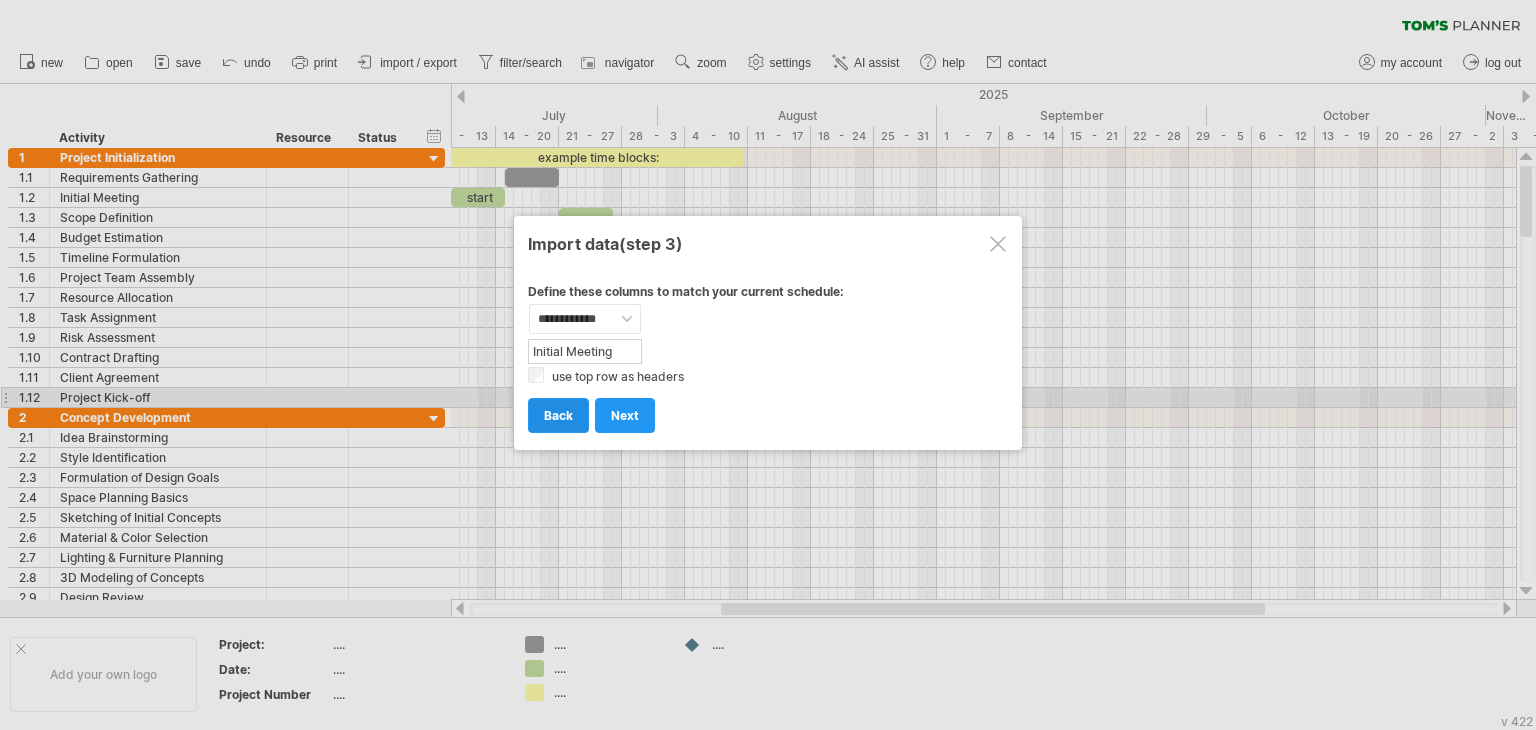 click on "back" at bounding box center (558, 415) 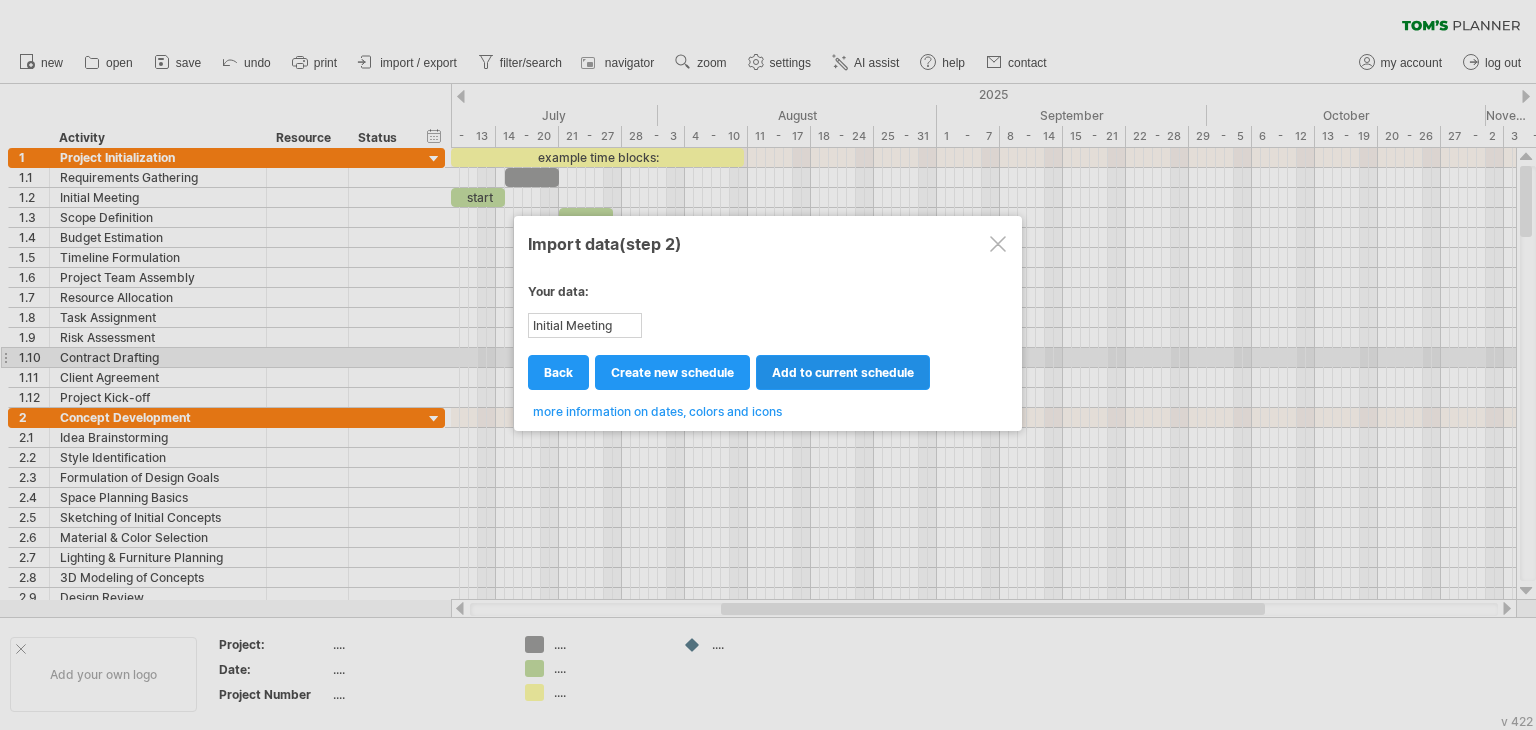 click on "add to current schedule" at bounding box center (843, 372) 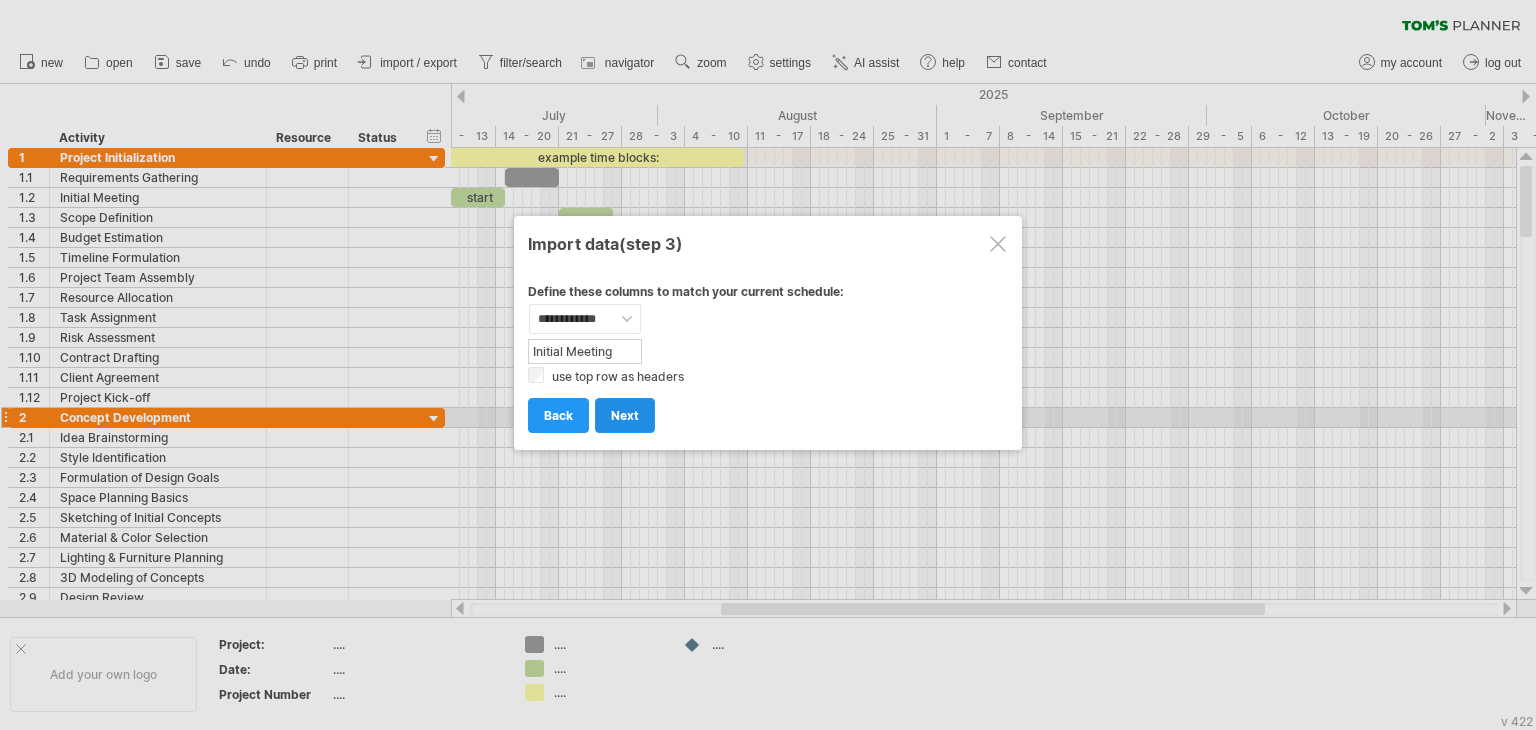 click on "next" at bounding box center (625, 415) 